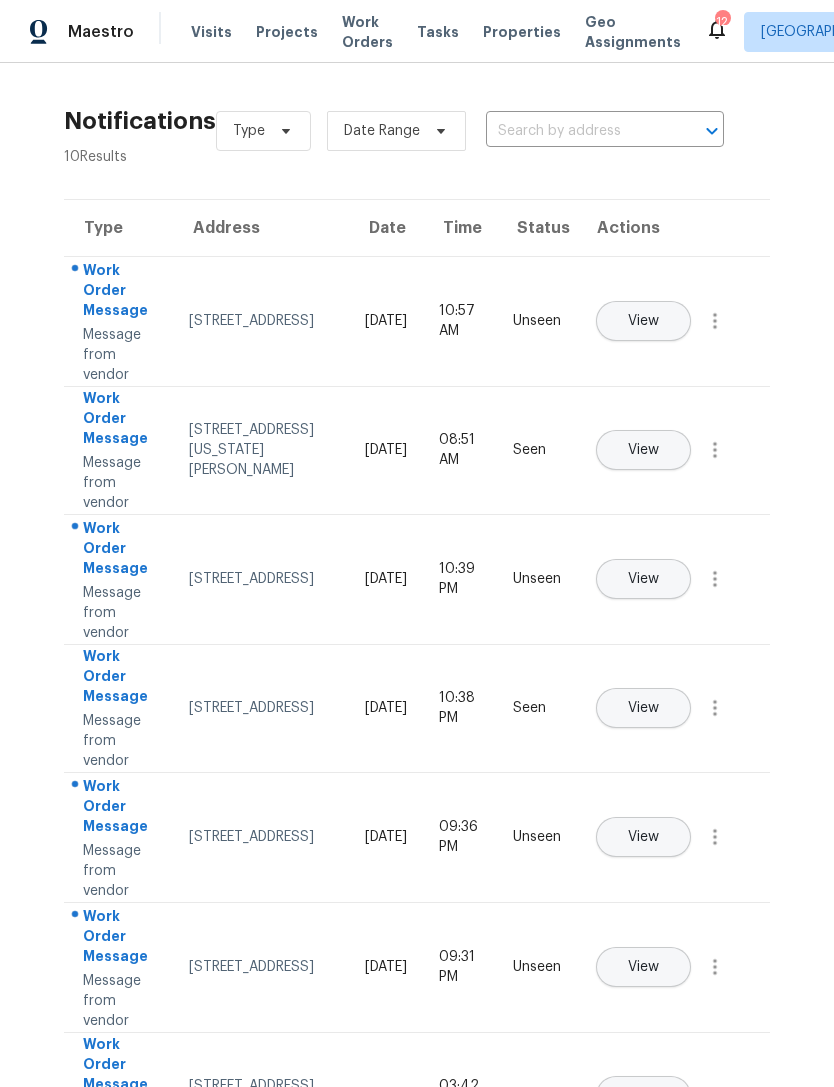 scroll, scrollTop: 0, scrollLeft: 0, axis: both 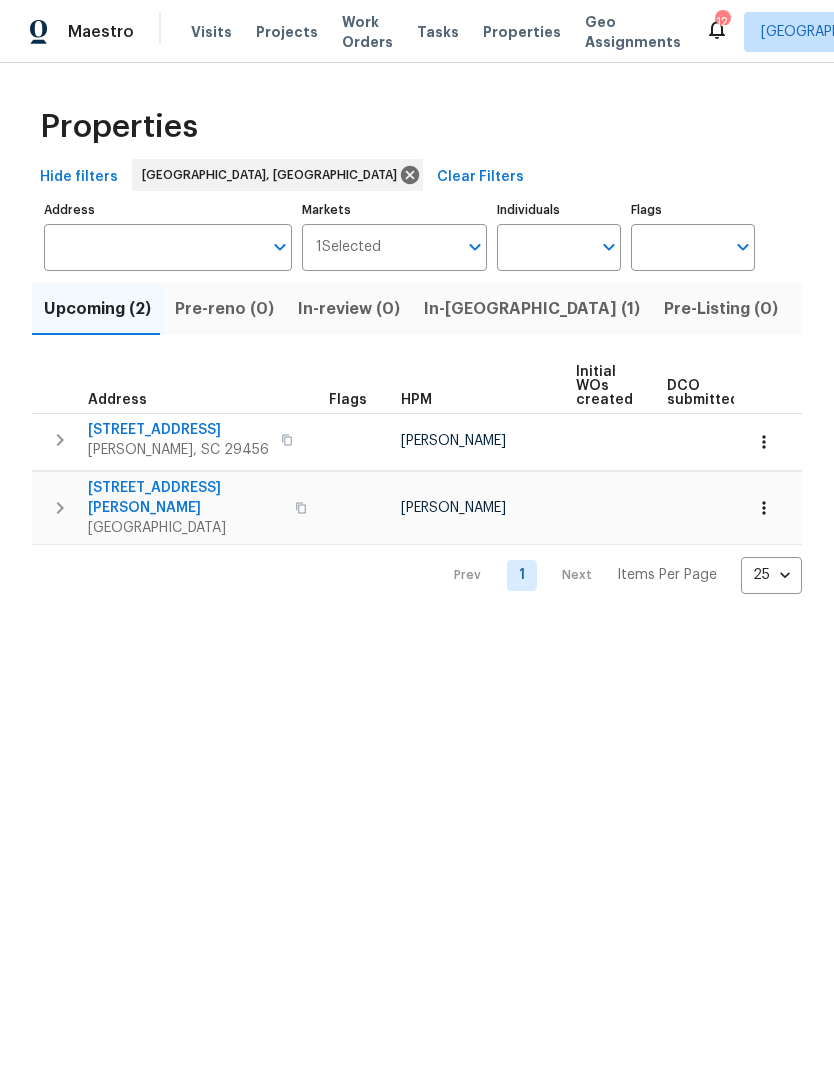 click on "Visits" at bounding box center (211, 32) 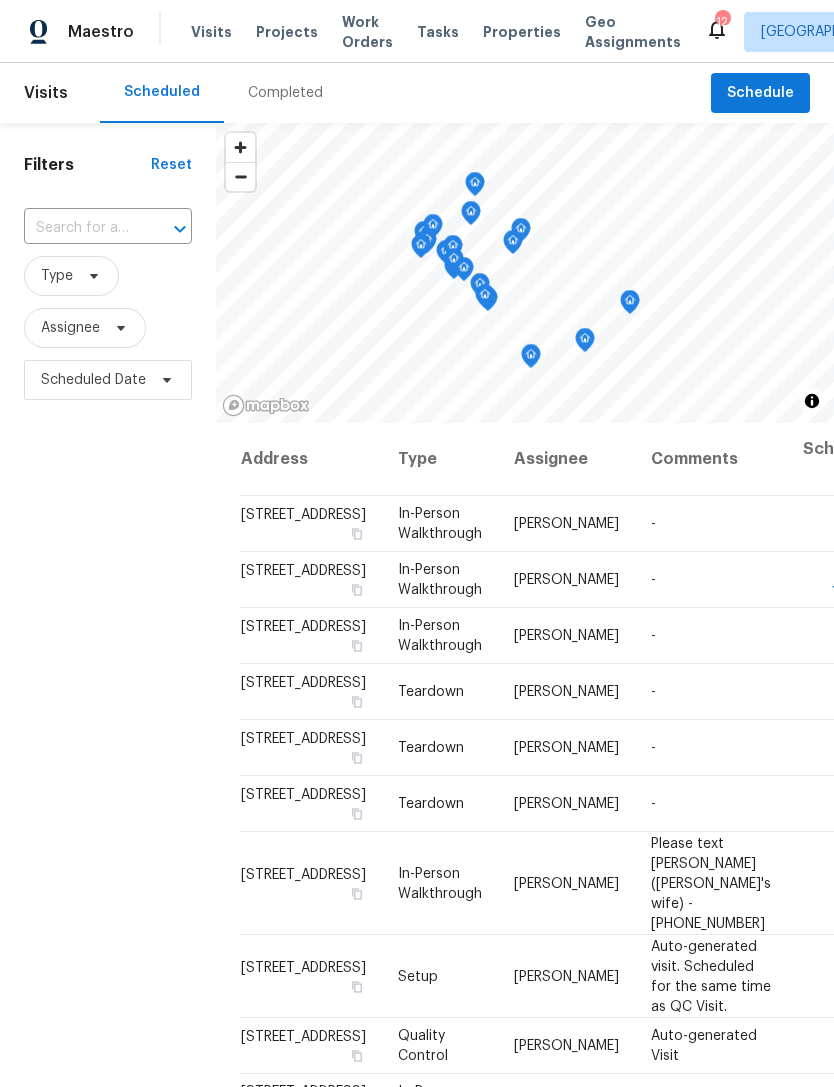 click 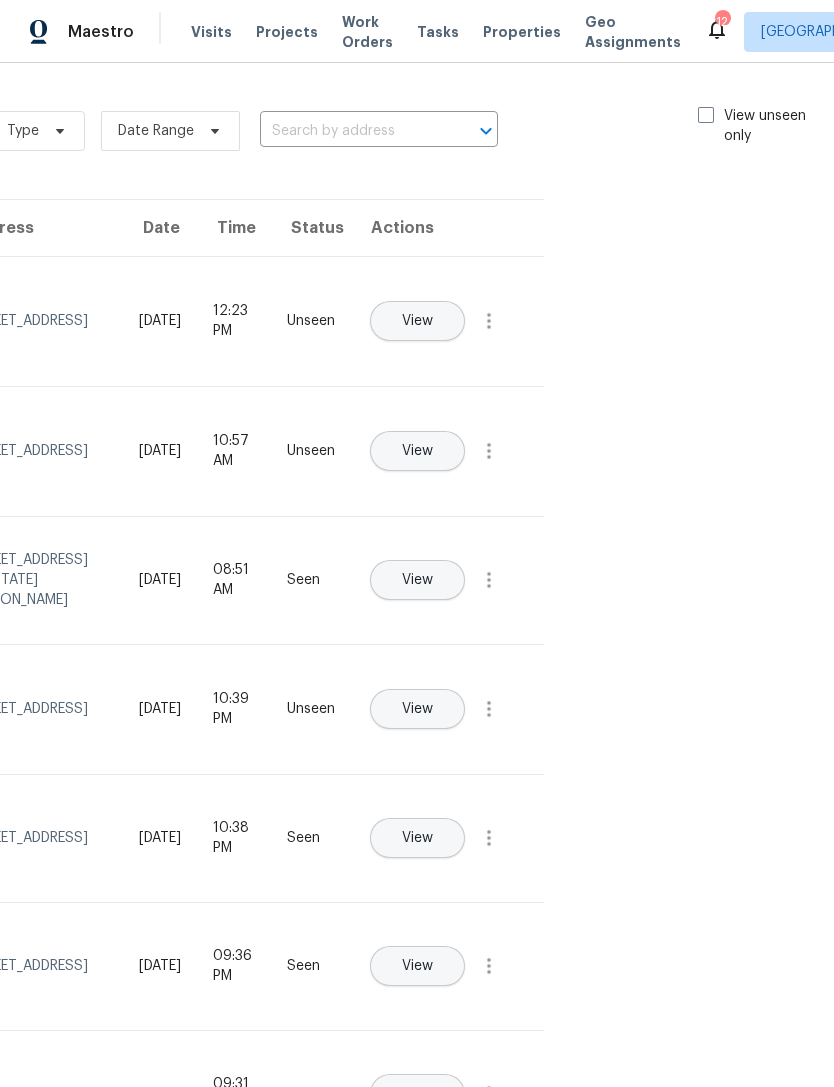 scroll, scrollTop: 0, scrollLeft: 225, axis: horizontal 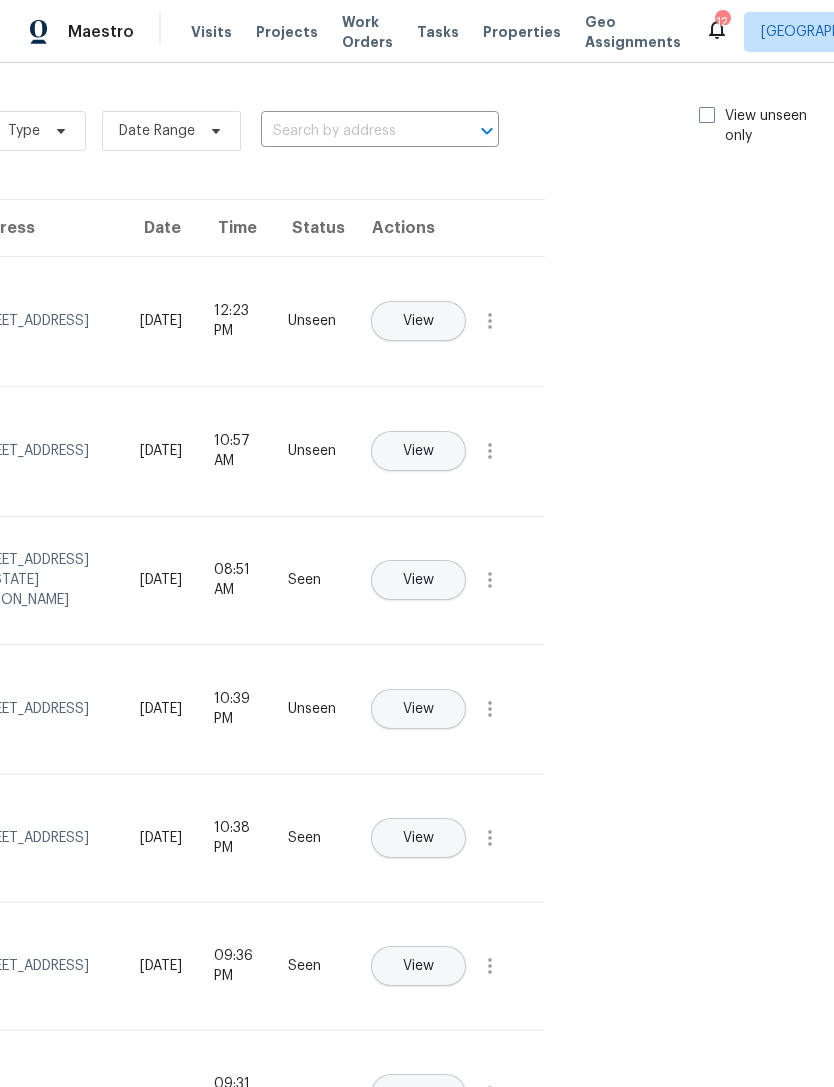 click at bounding box center [707, 115] 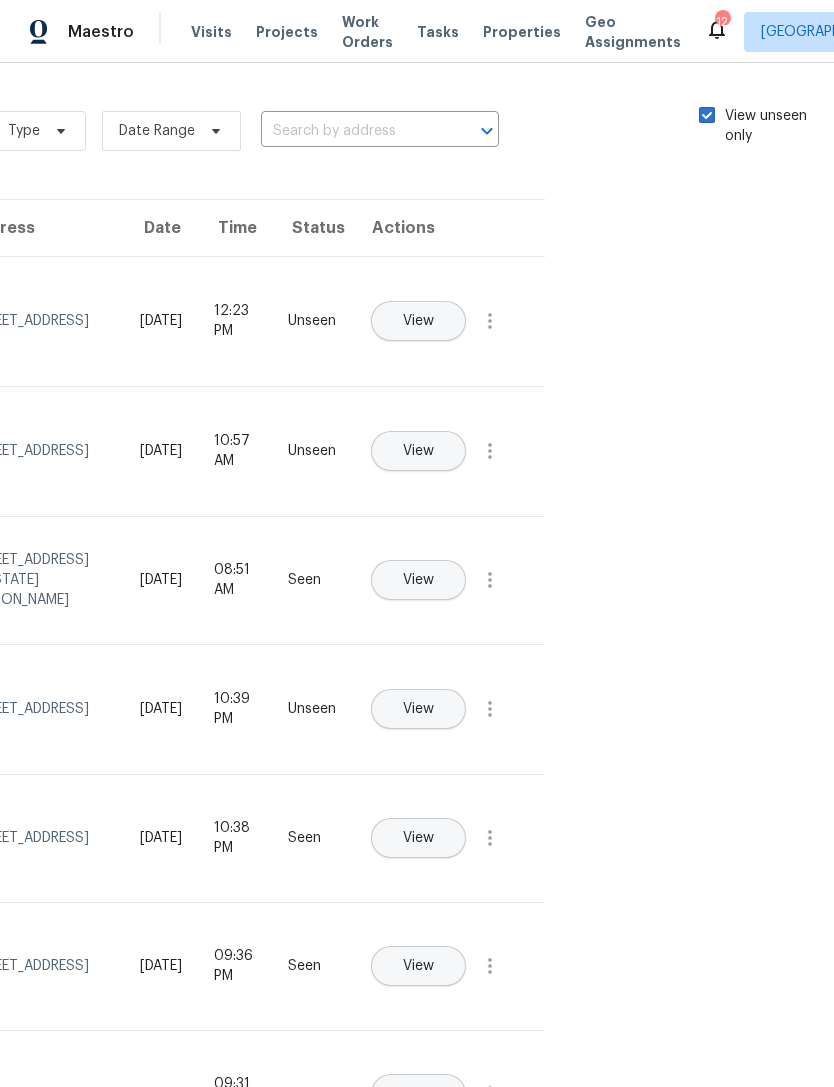 checkbox on "true" 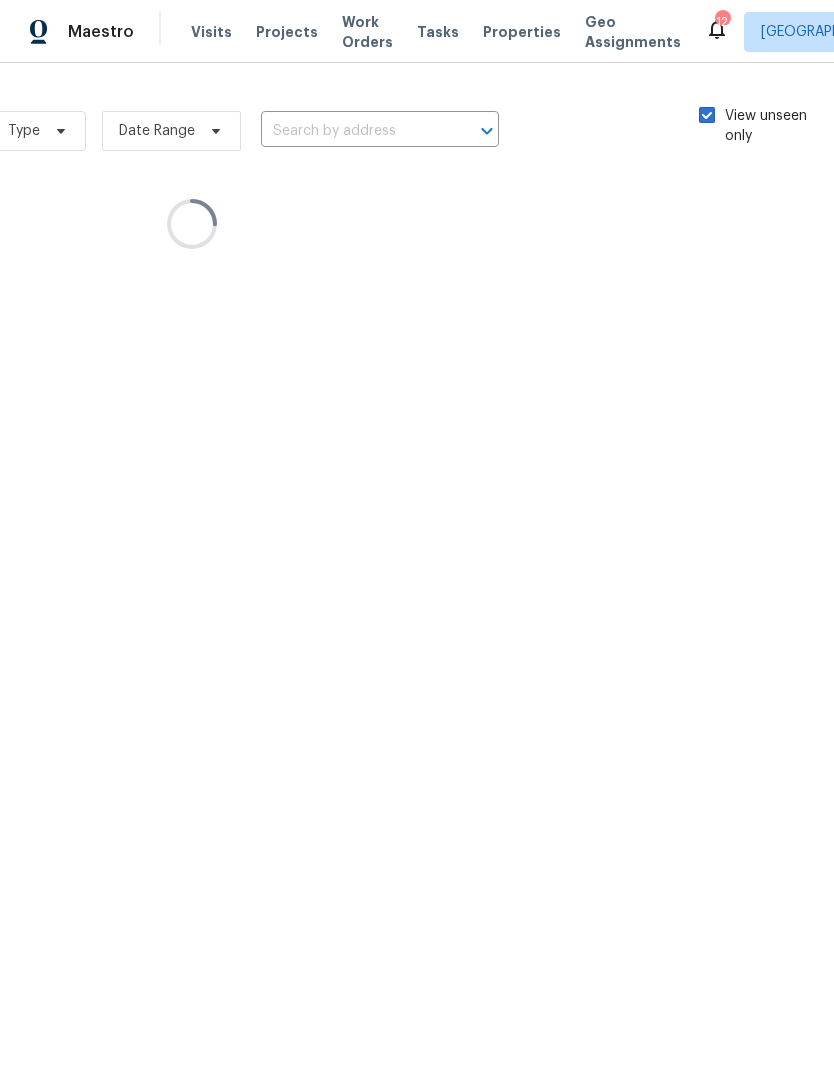 scroll, scrollTop: 3, scrollLeft: 0, axis: vertical 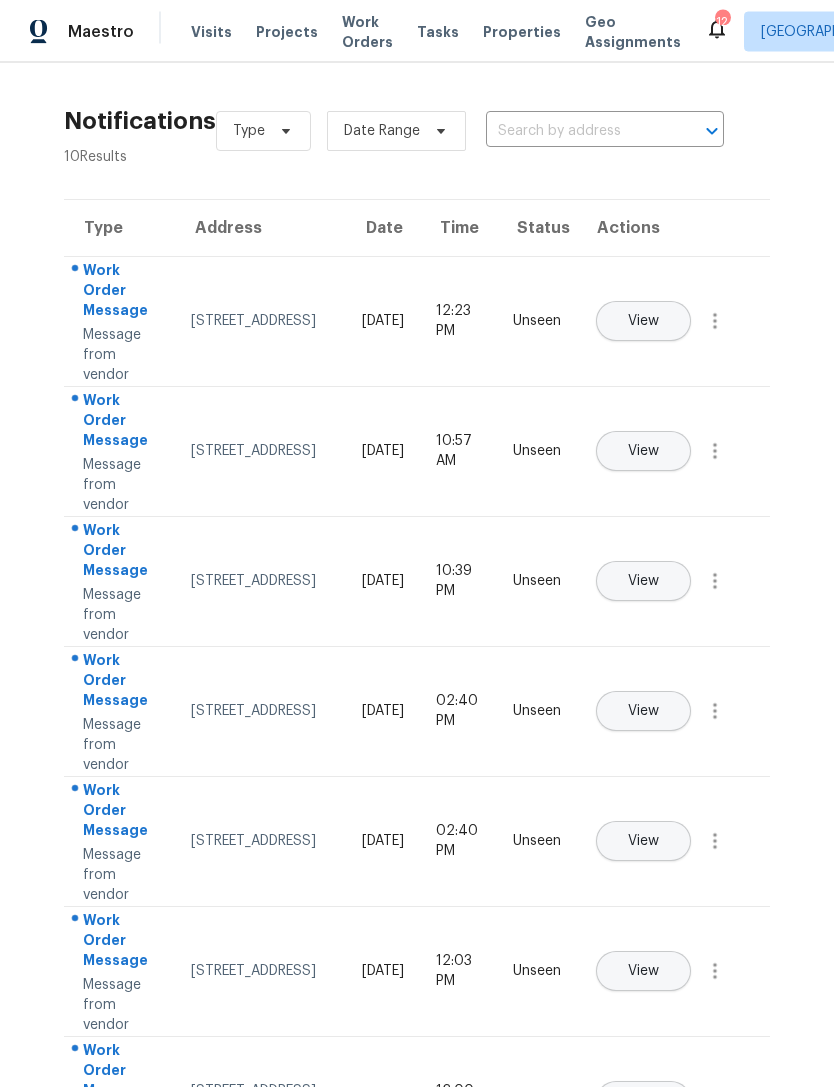 click on "View" at bounding box center (643, 451) 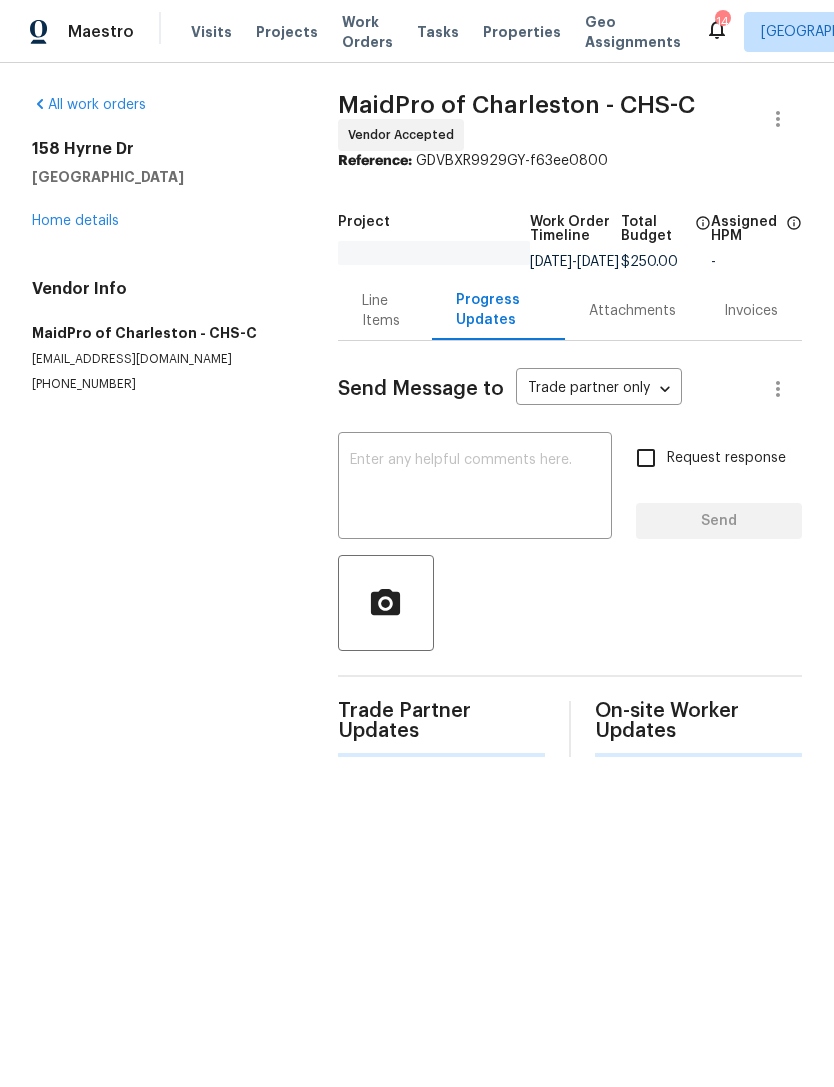 scroll, scrollTop: 0, scrollLeft: 0, axis: both 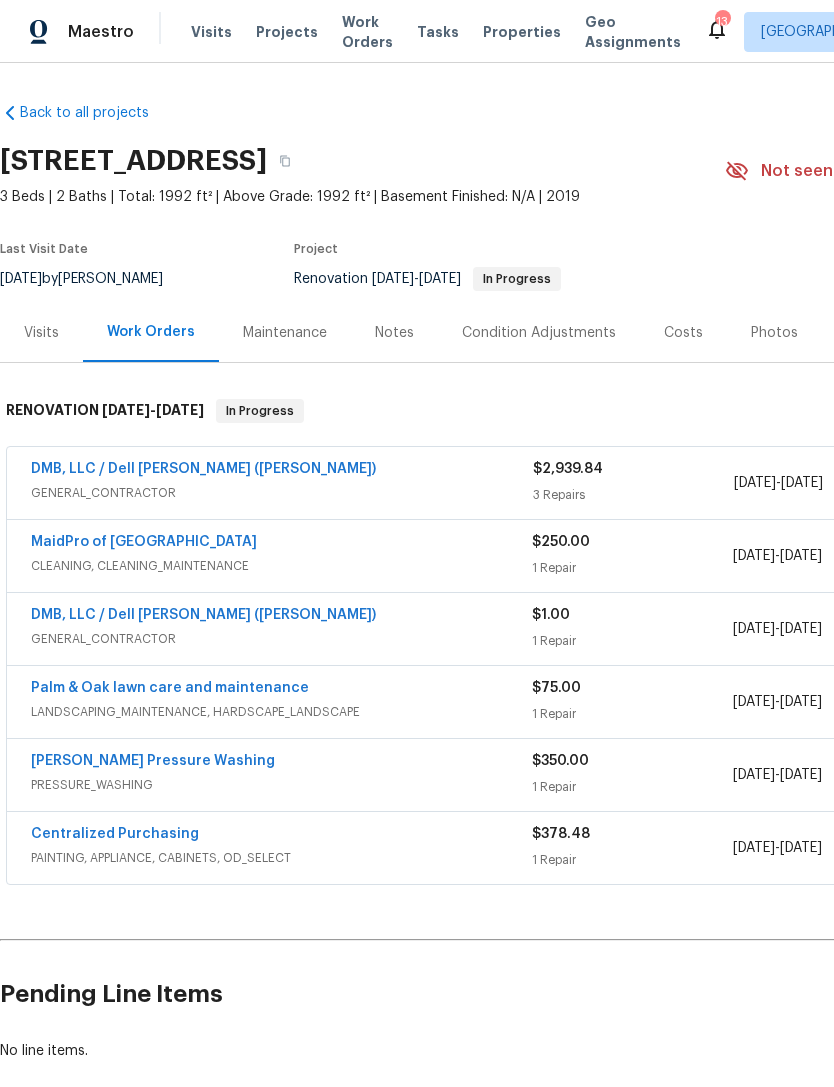 click on "13" at bounding box center [722, 22] 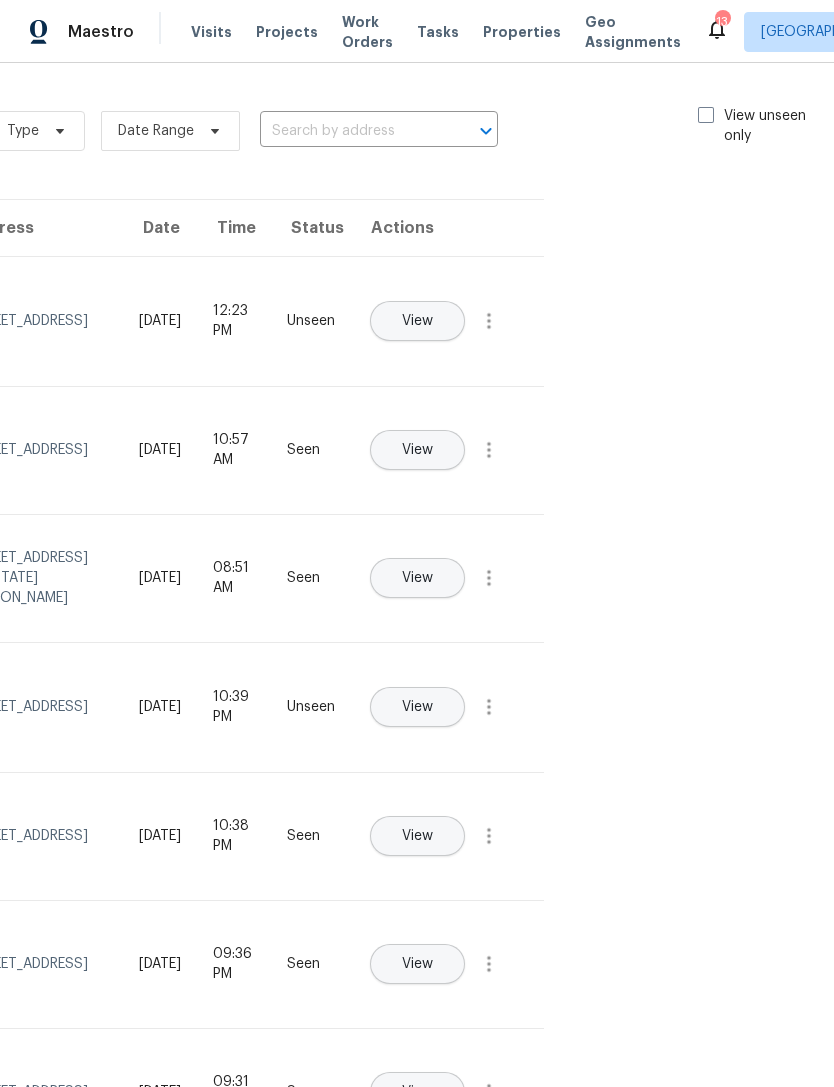 scroll, scrollTop: 0, scrollLeft: 225, axis: horizontal 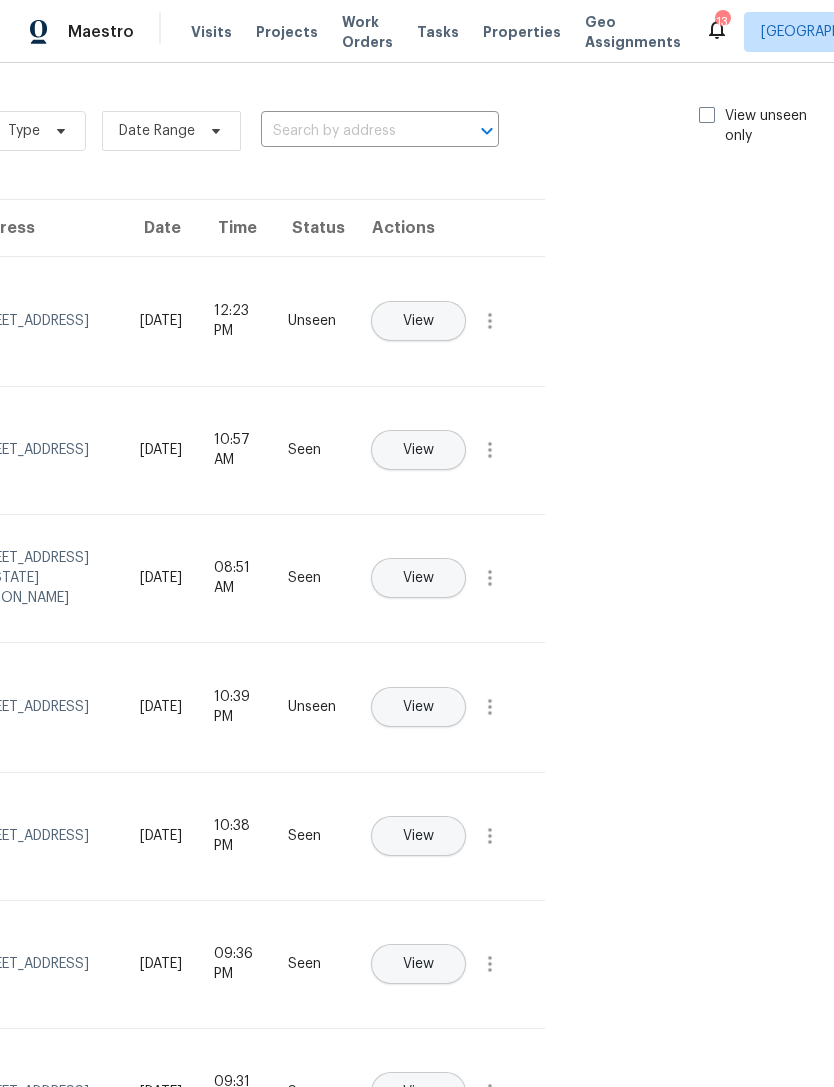 click at bounding box center [707, 115] 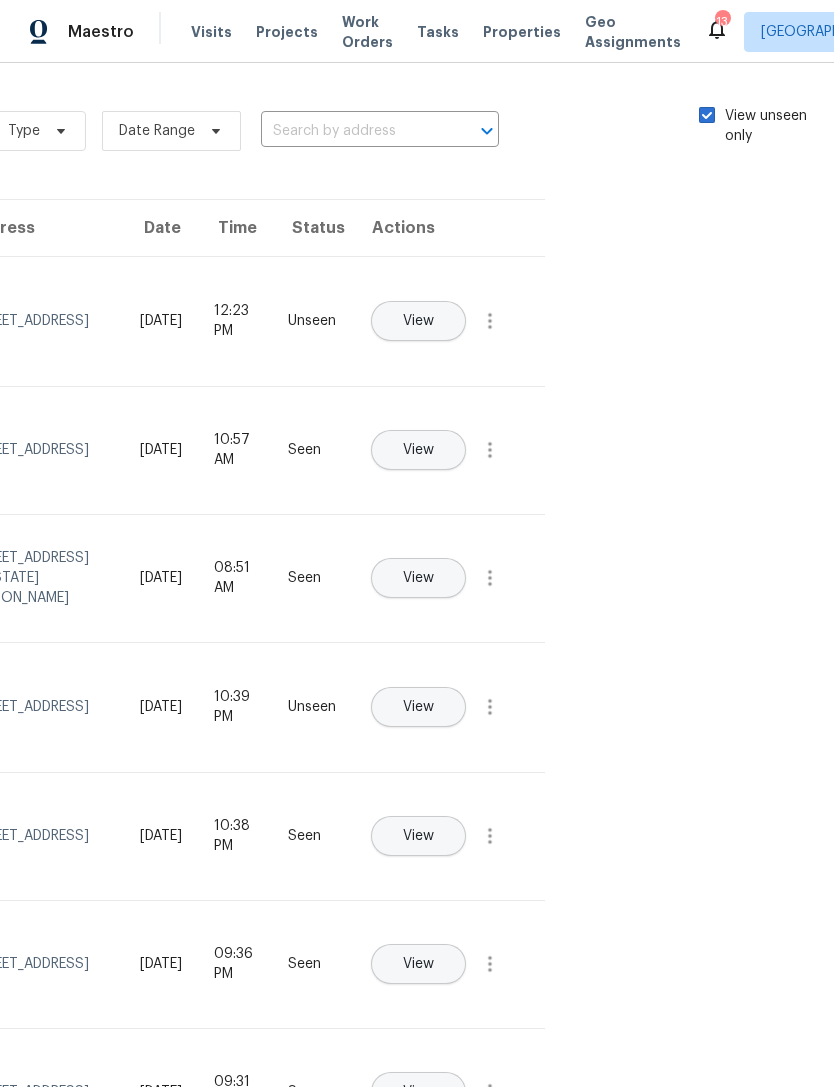 checkbox on "true" 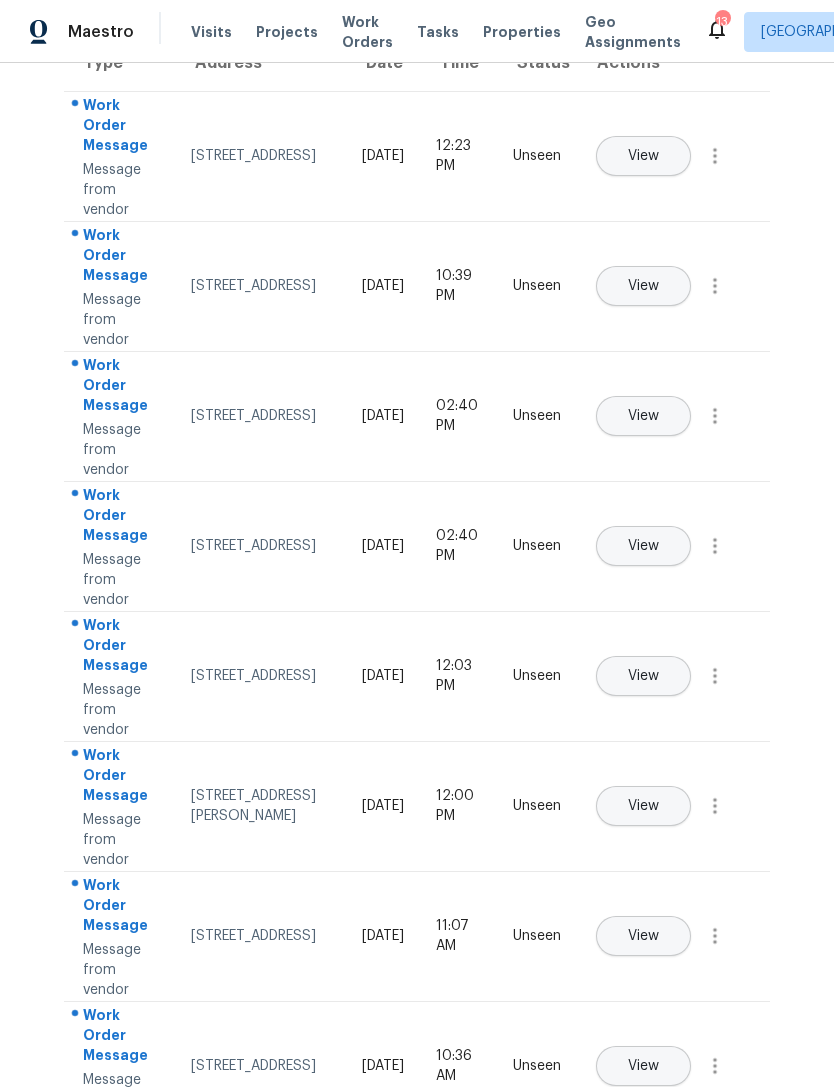 scroll, scrollTop: 166, scrollLeft: 0, axis: vertical 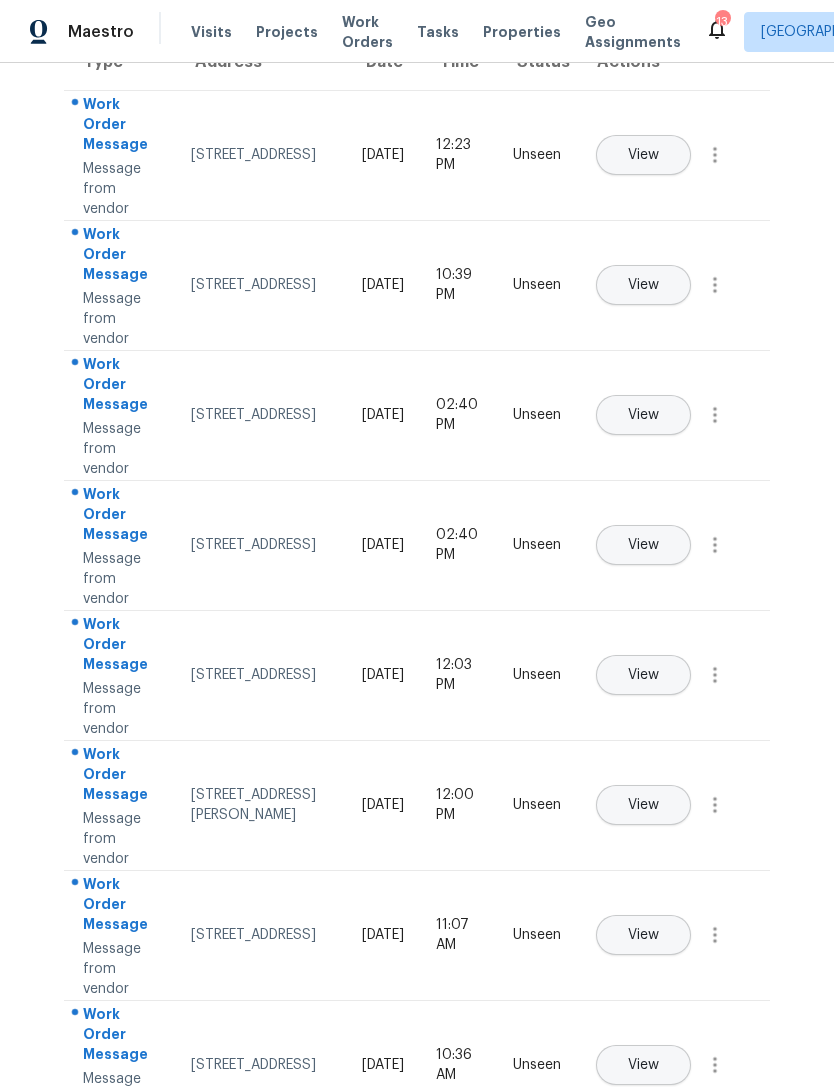 click on "View" at bounding box center (643, 155) 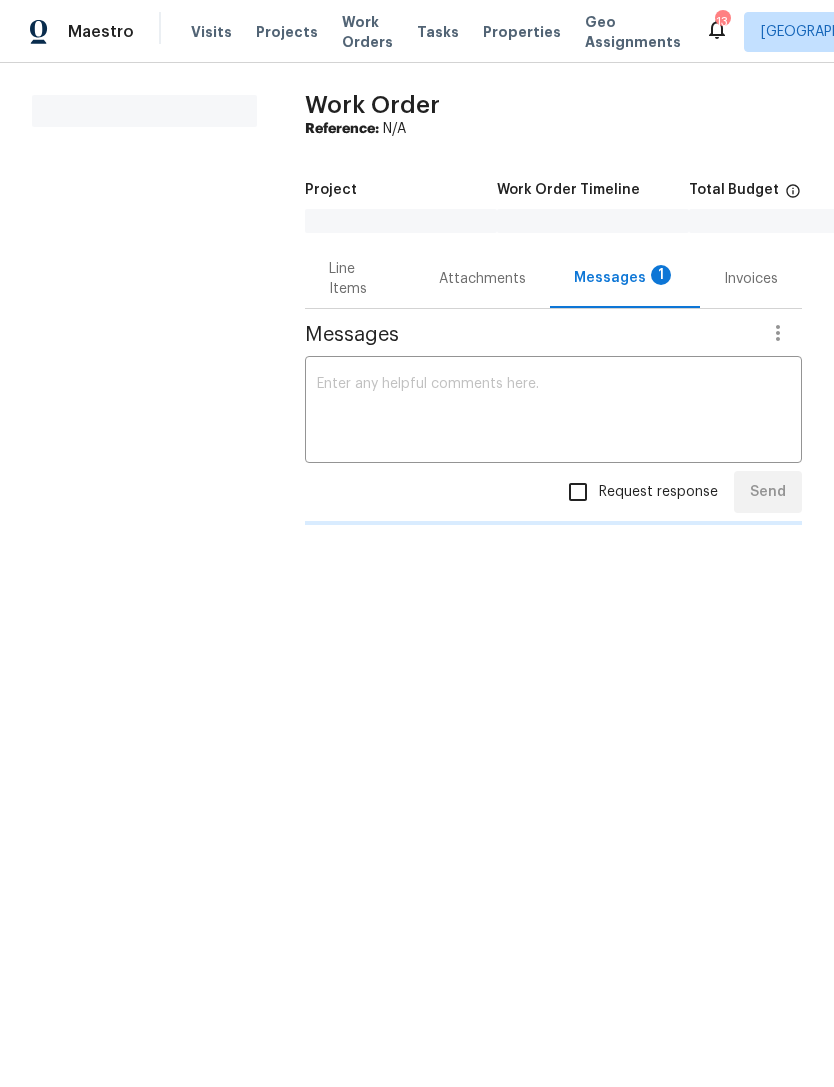 scroll, scrollTop: 0, scrollLeft: 0, axis: both 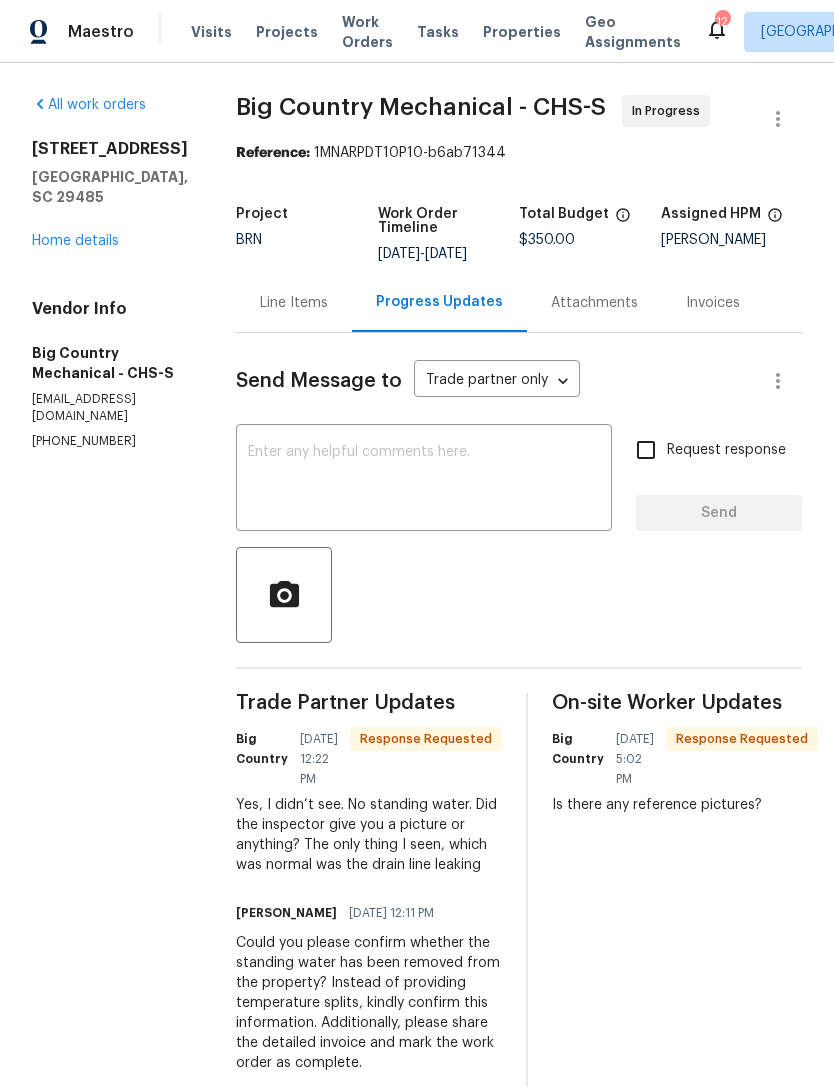 click 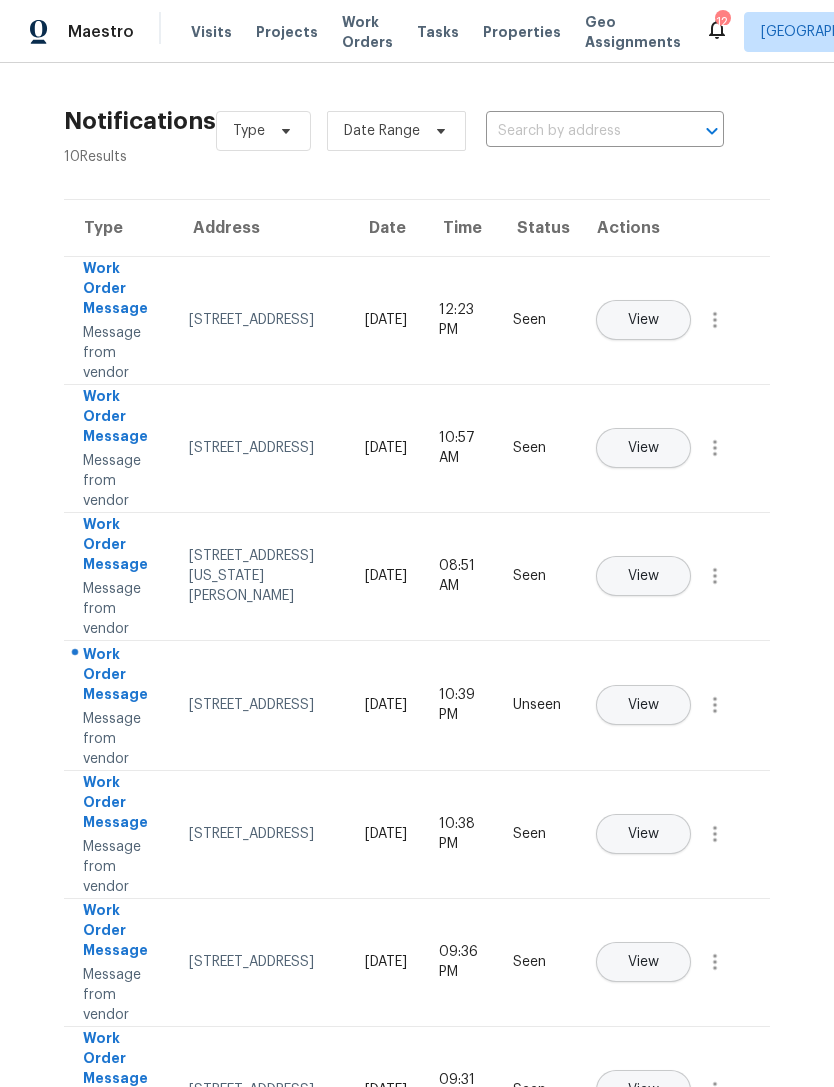 scroll, scrollTop: 0, scrollLeft: 0, axis: both 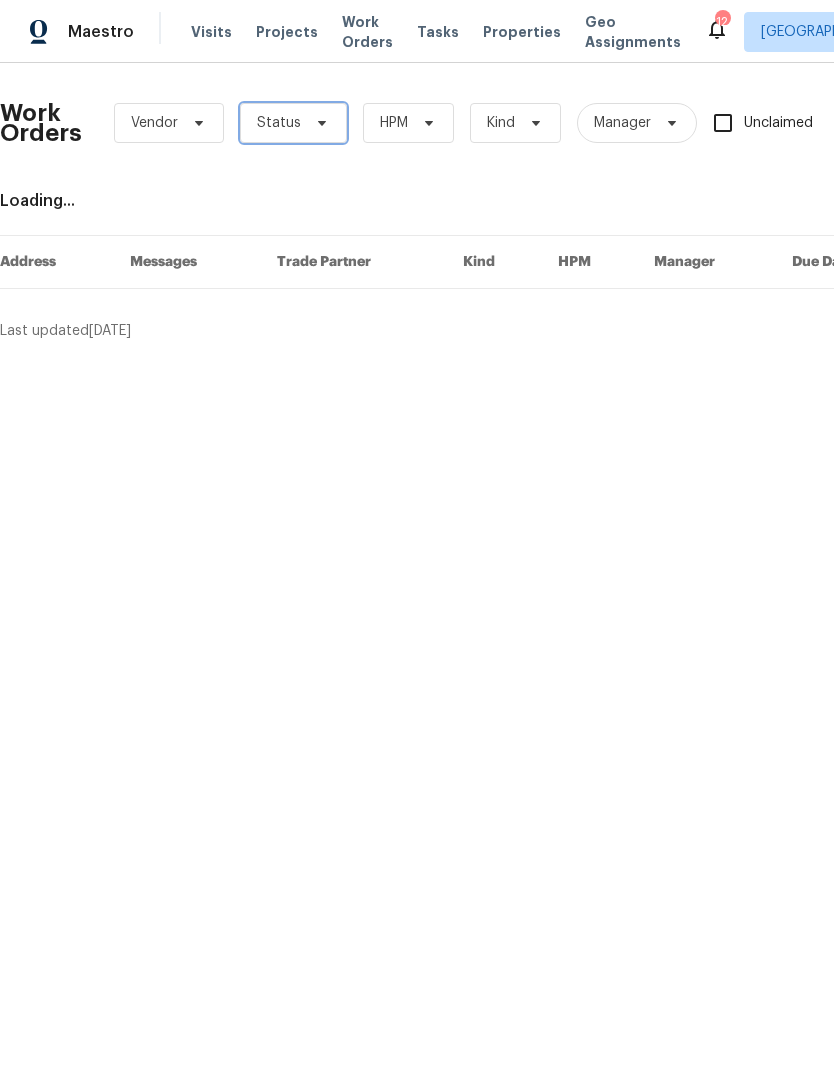 click 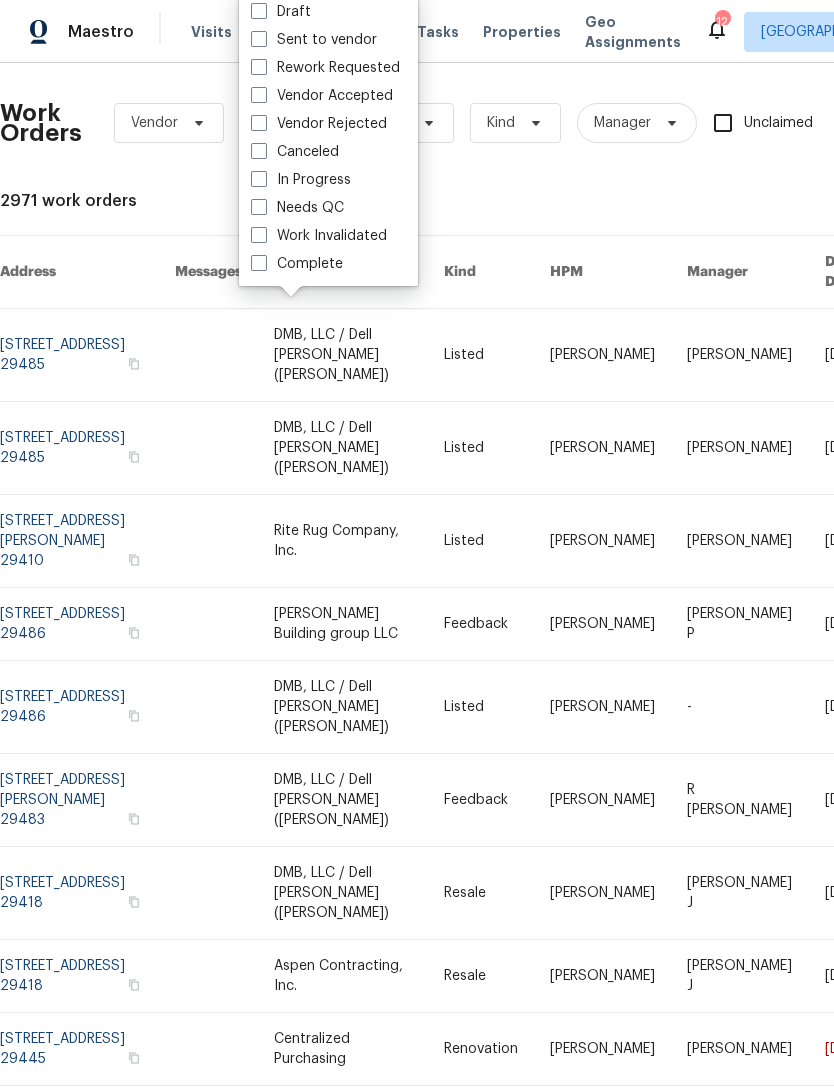 click at bounding box center [259, 207] 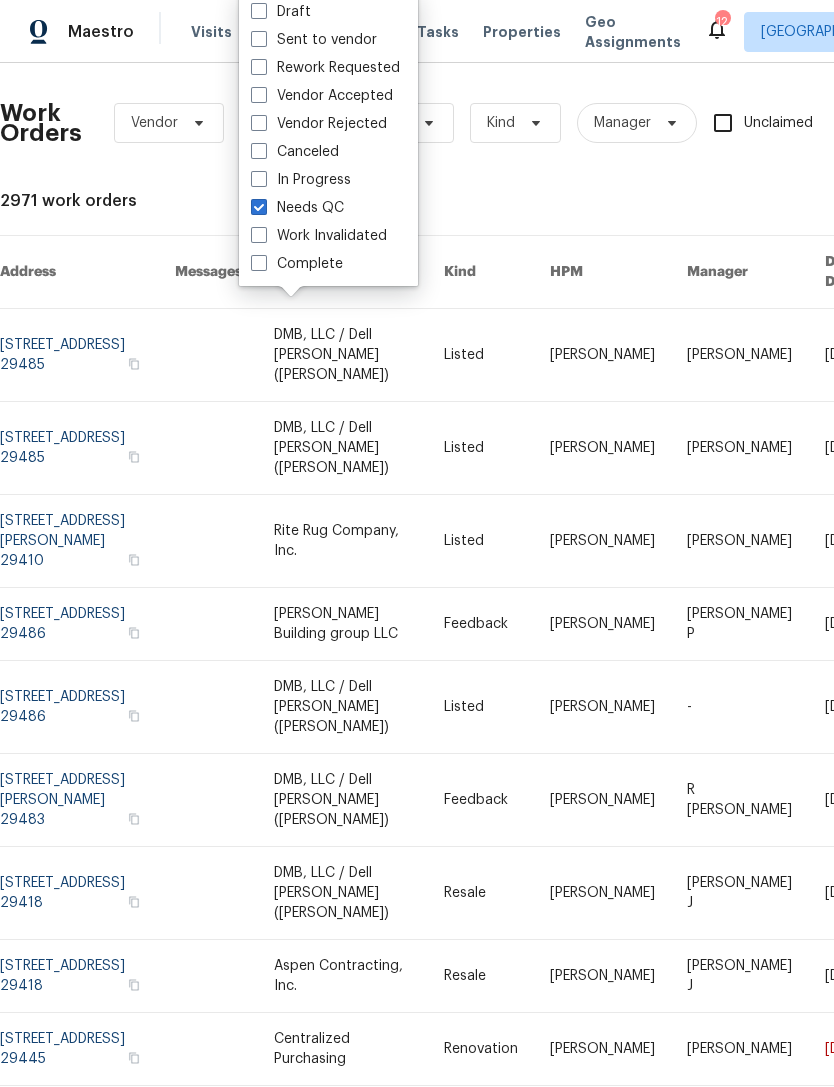checkbox on "true" 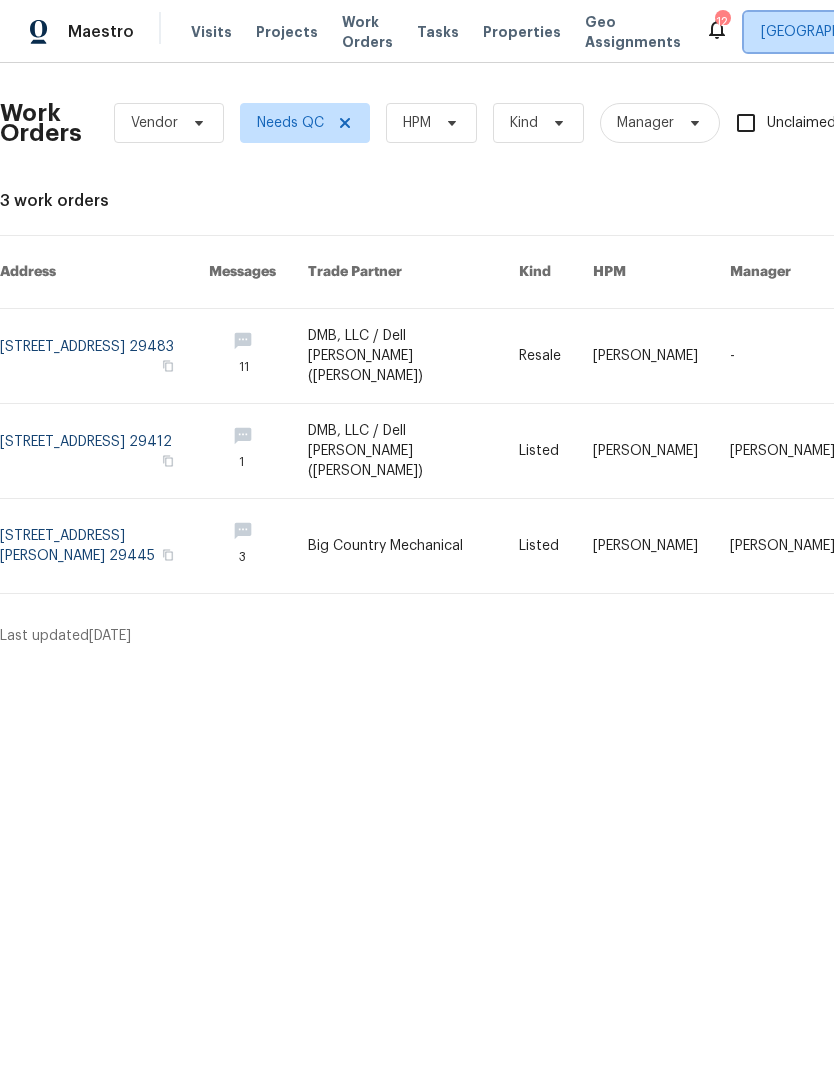 click on "[GEOGRAPHIC_DATA], [GEOGRAPHIC_DATA]" at bounding box center (903, 32) 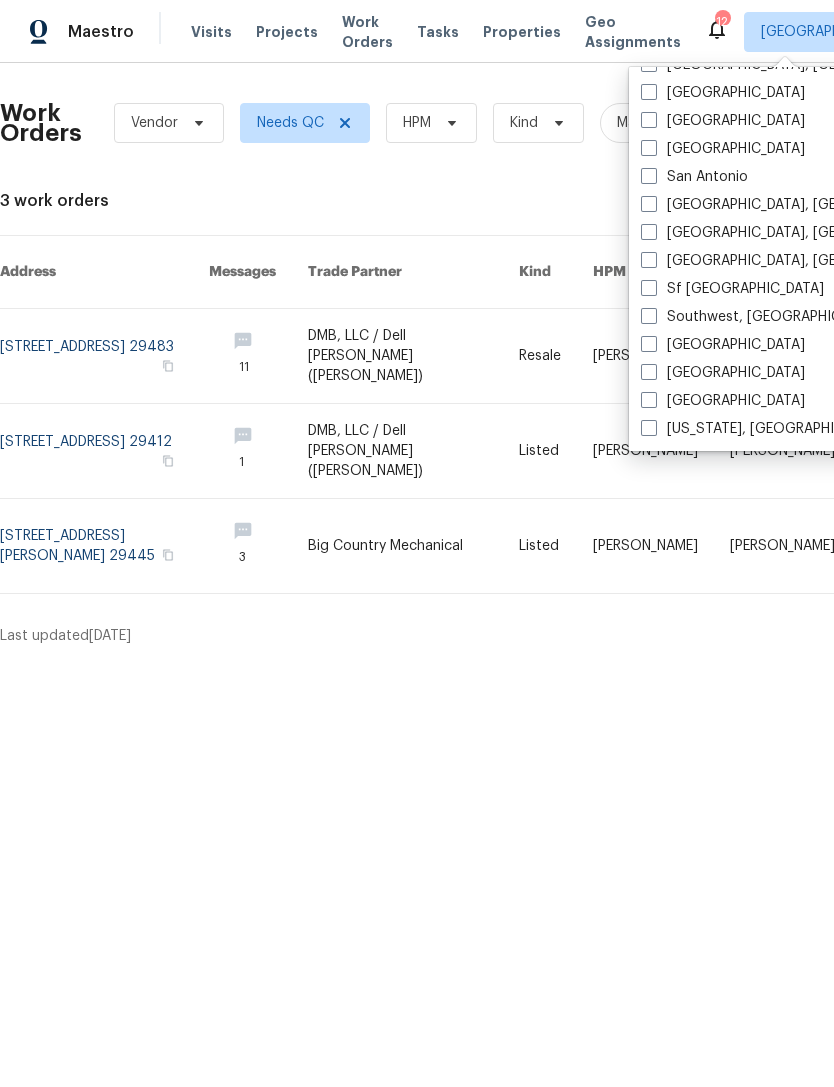 click on "Washington, DC" at bounding box center [764, 429] 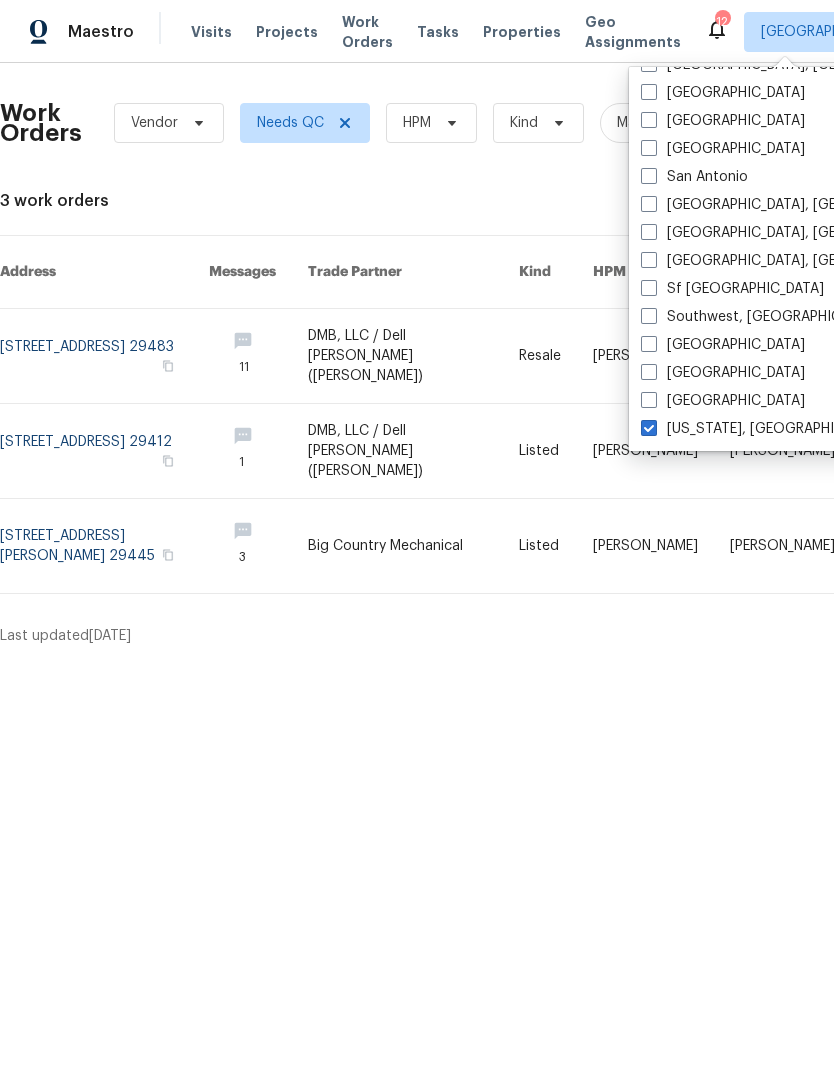 checkbox on "true" 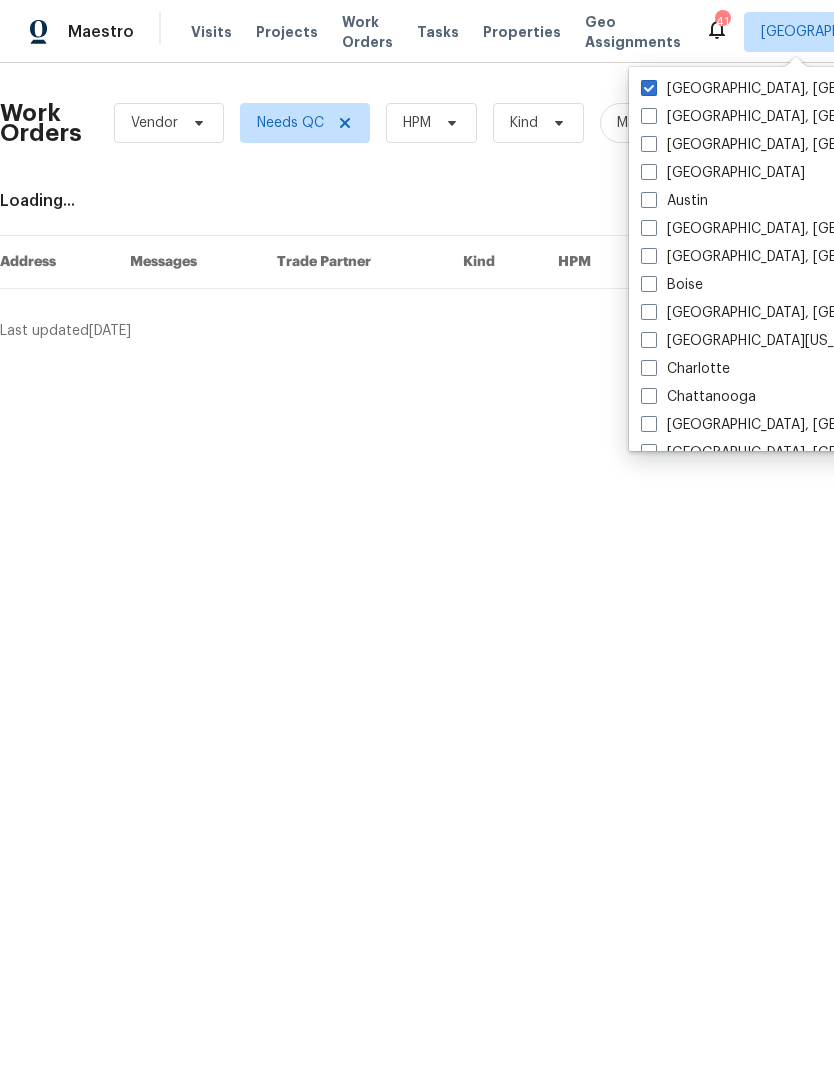 scroll, scrollTop: 0, scrollLeft: 0, axis: both 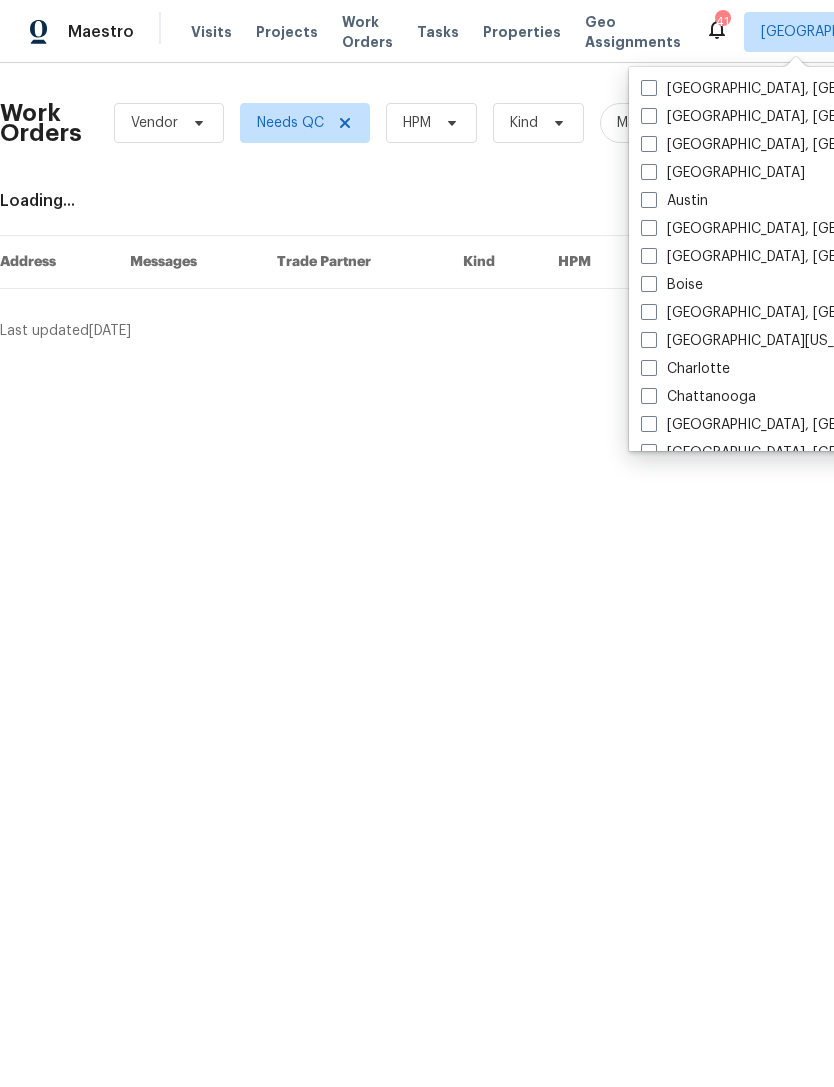 checkbox on "false" 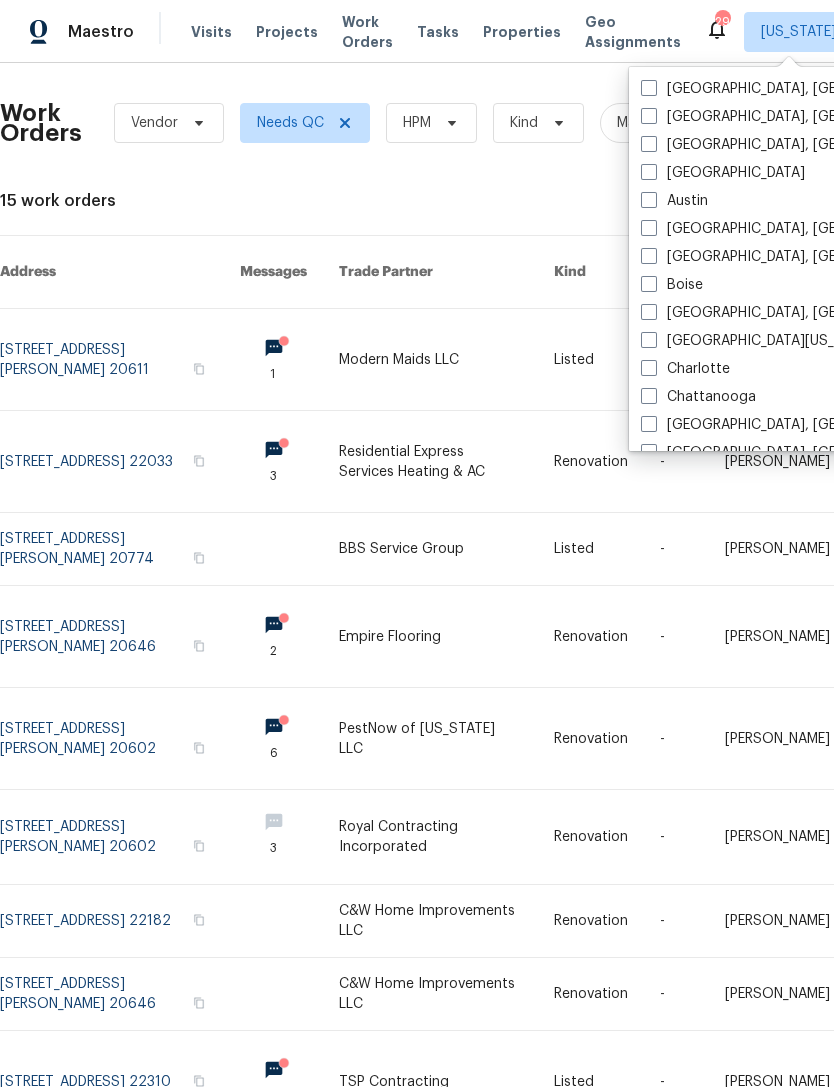 click on "Visits" at bounding box center (211, 32) 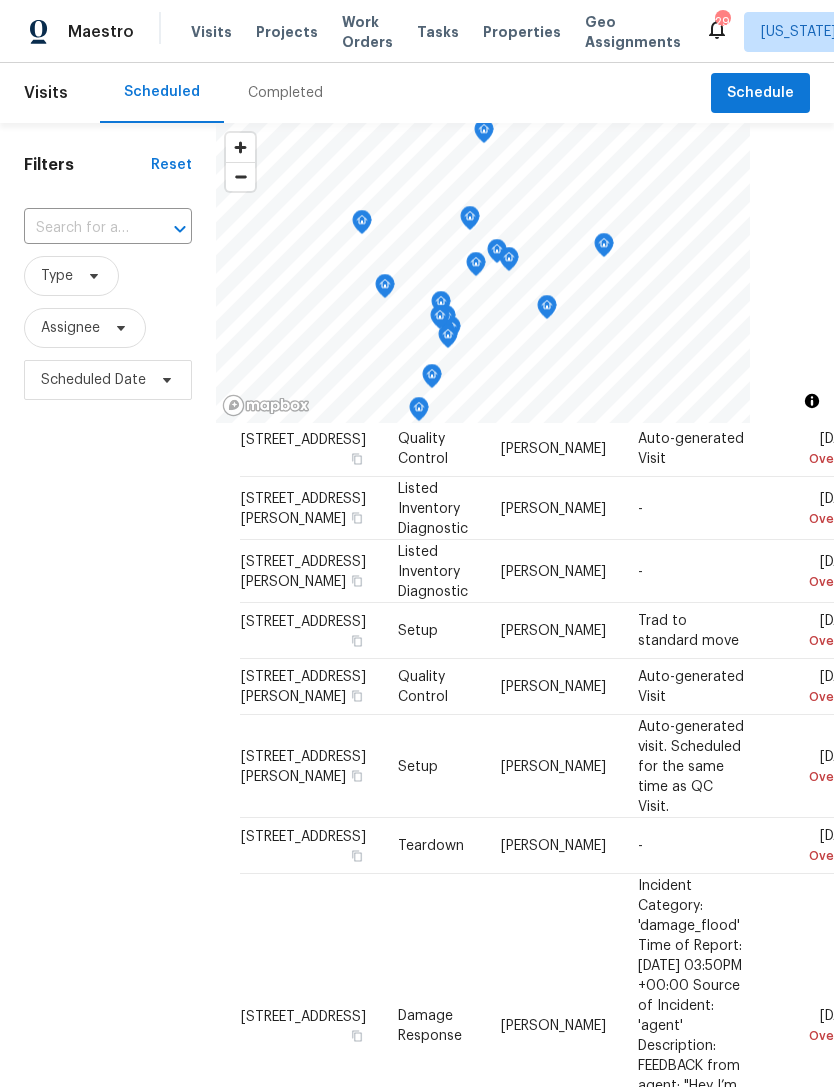 scroll, scrollTop: 3864, scrollLeft: 0, axis: vertical 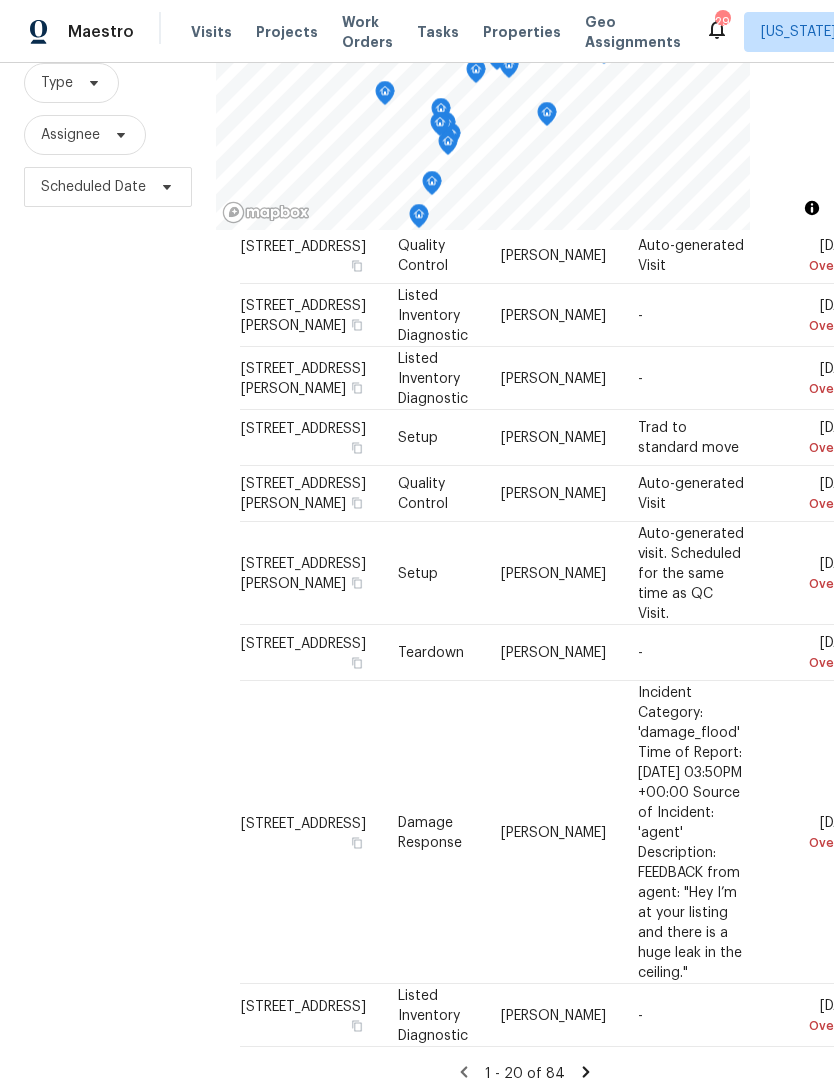 click 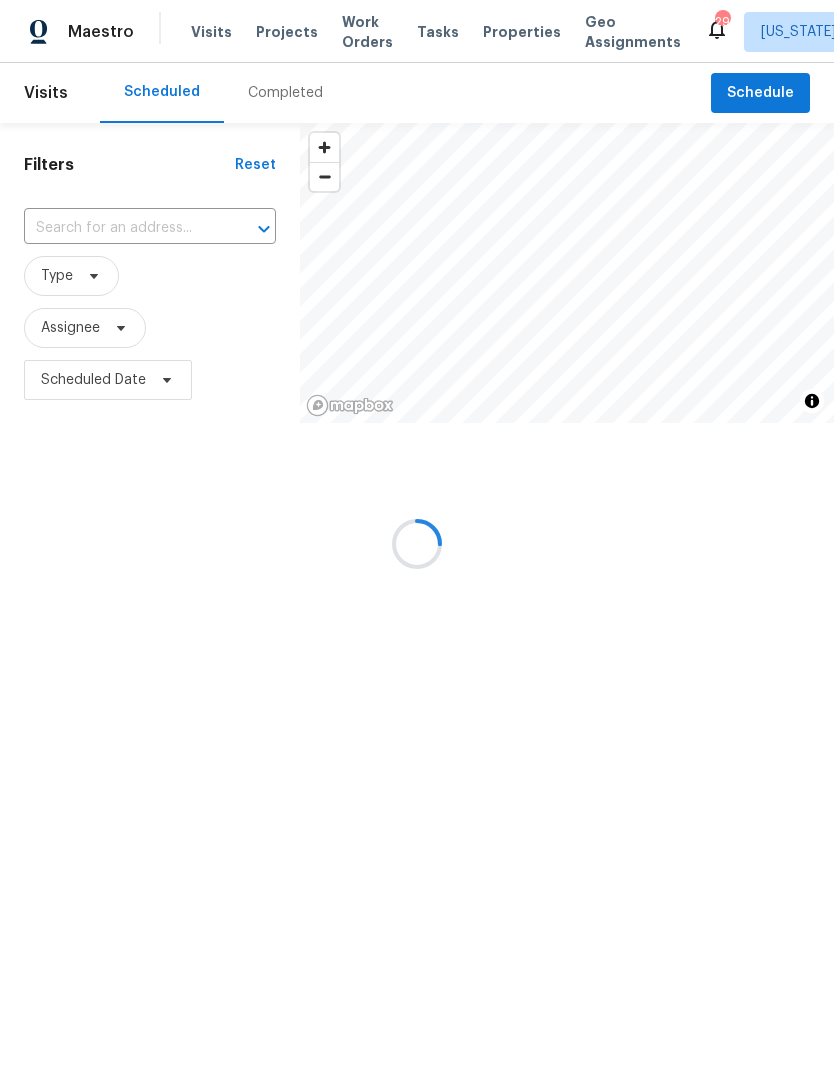 scroll, scrollTop: 0, scrollLeft: 0, axis: both 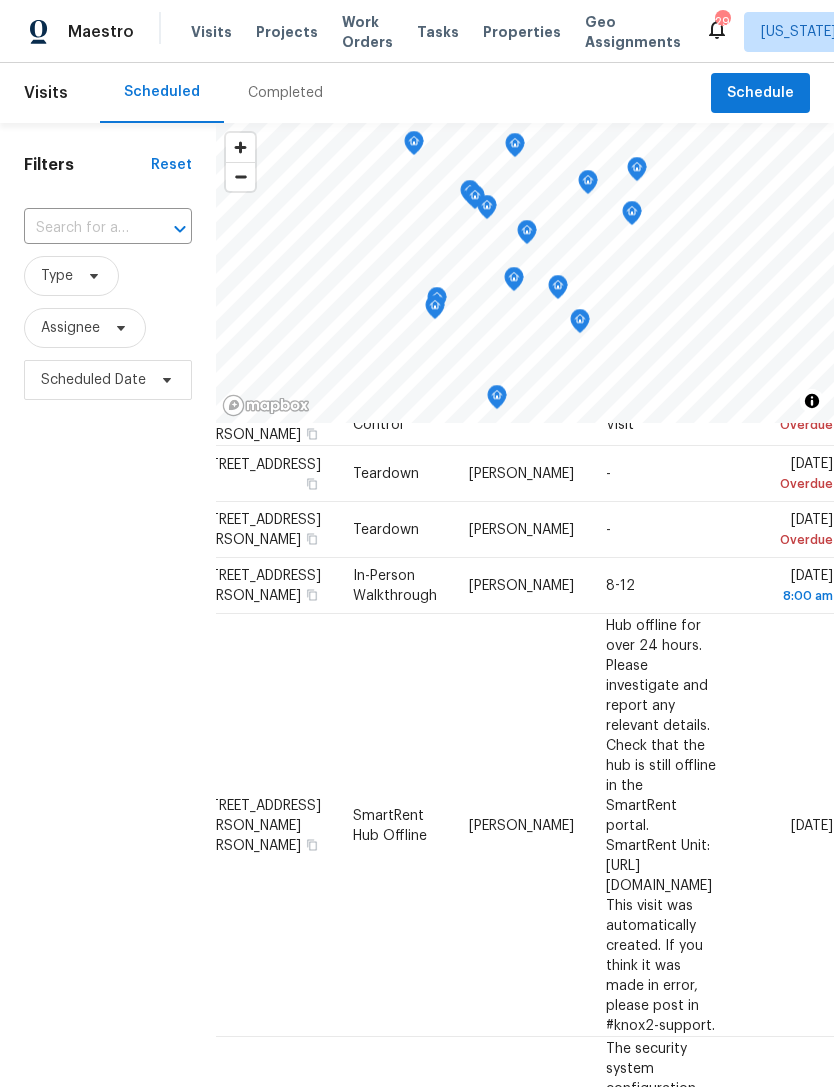 click on "Properties" at bounding box center (522, 32) 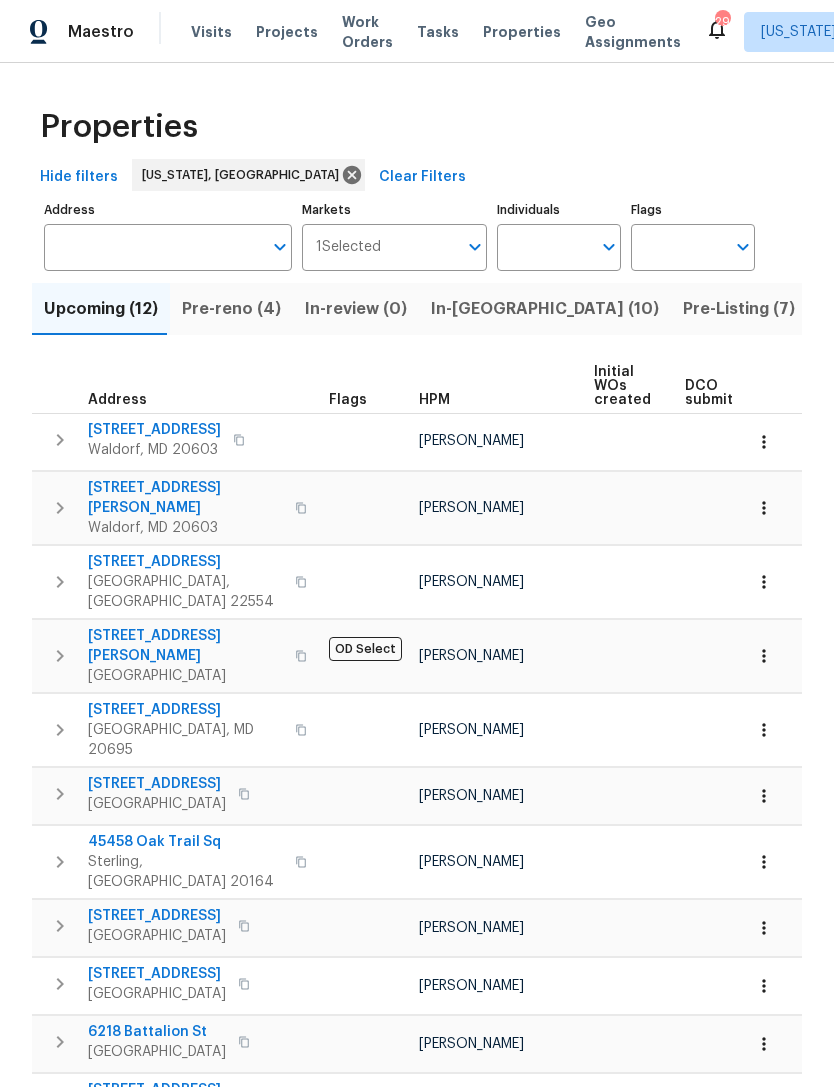click on "Visits" at bounding box center [211, 32] 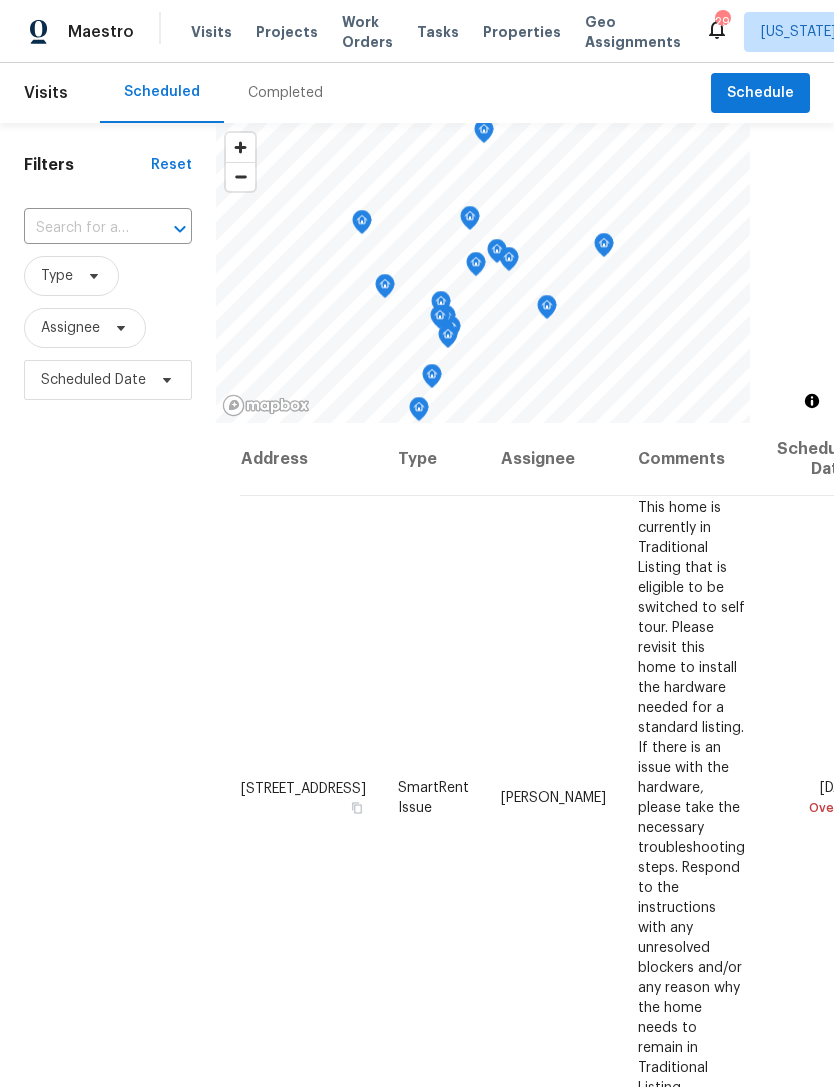 click on "Completed" at bounding box center [285, 93] 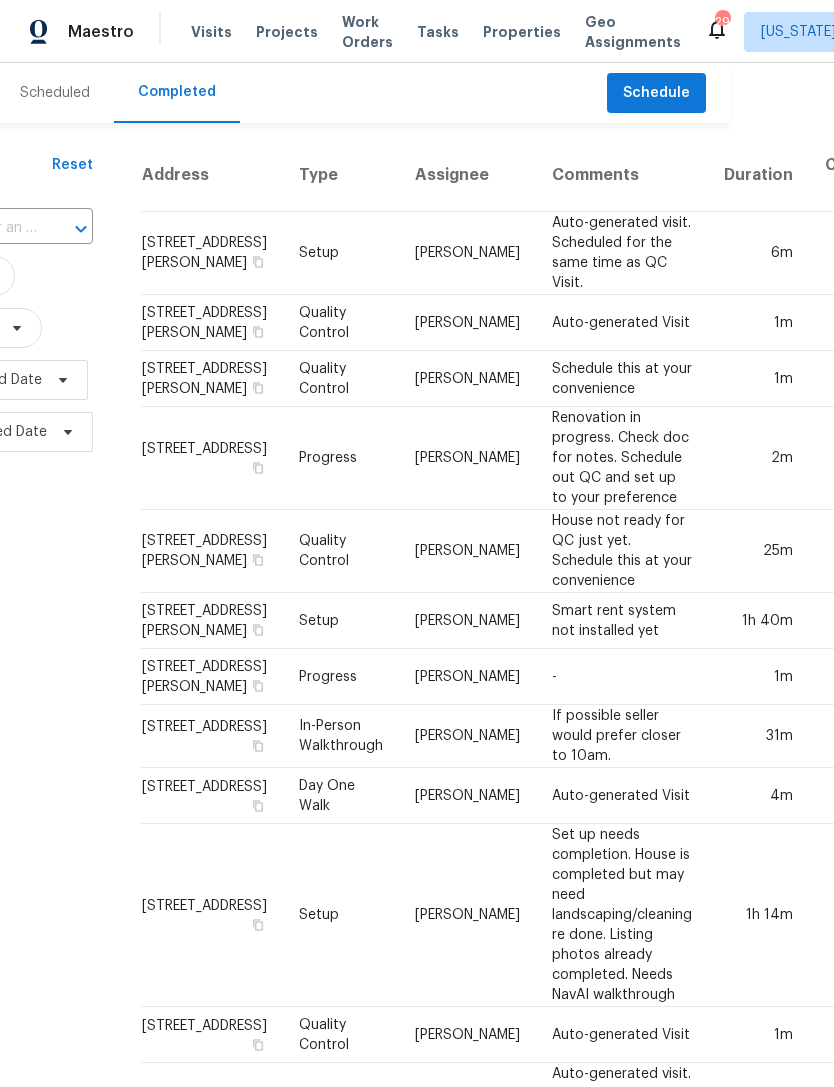 scroll, scrollTop: 0, scrollLeft: 104, axis: horizontal 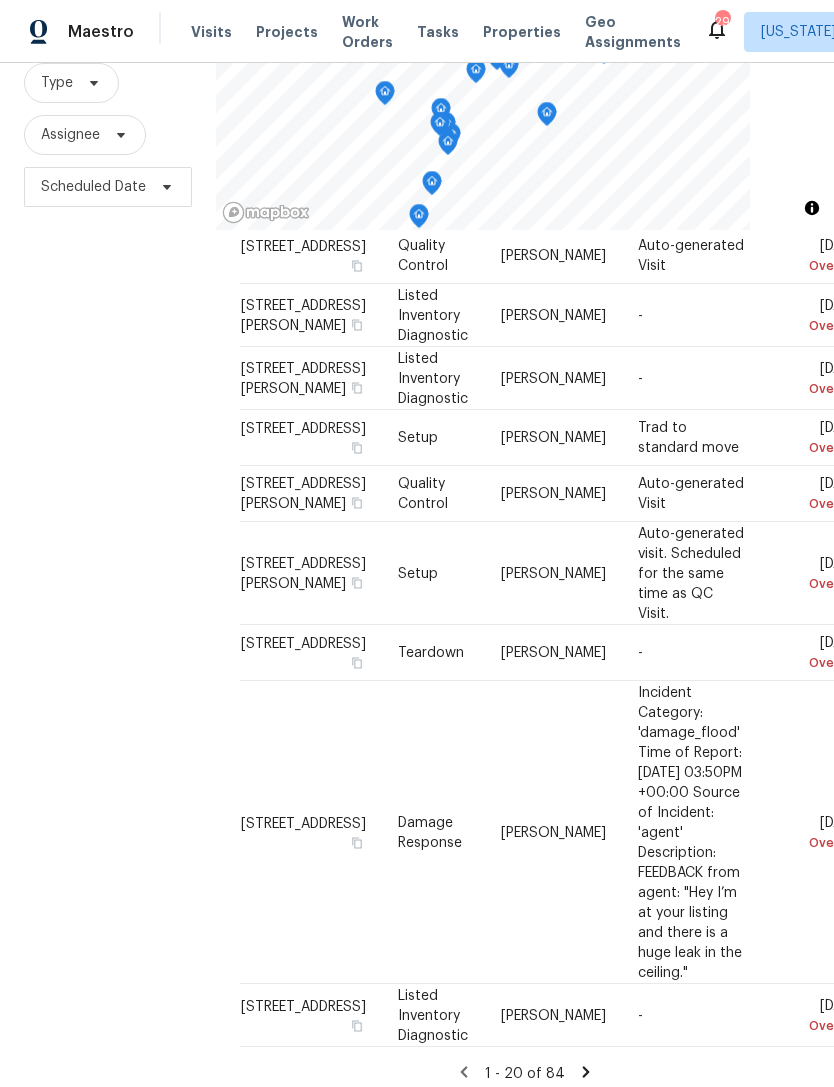click 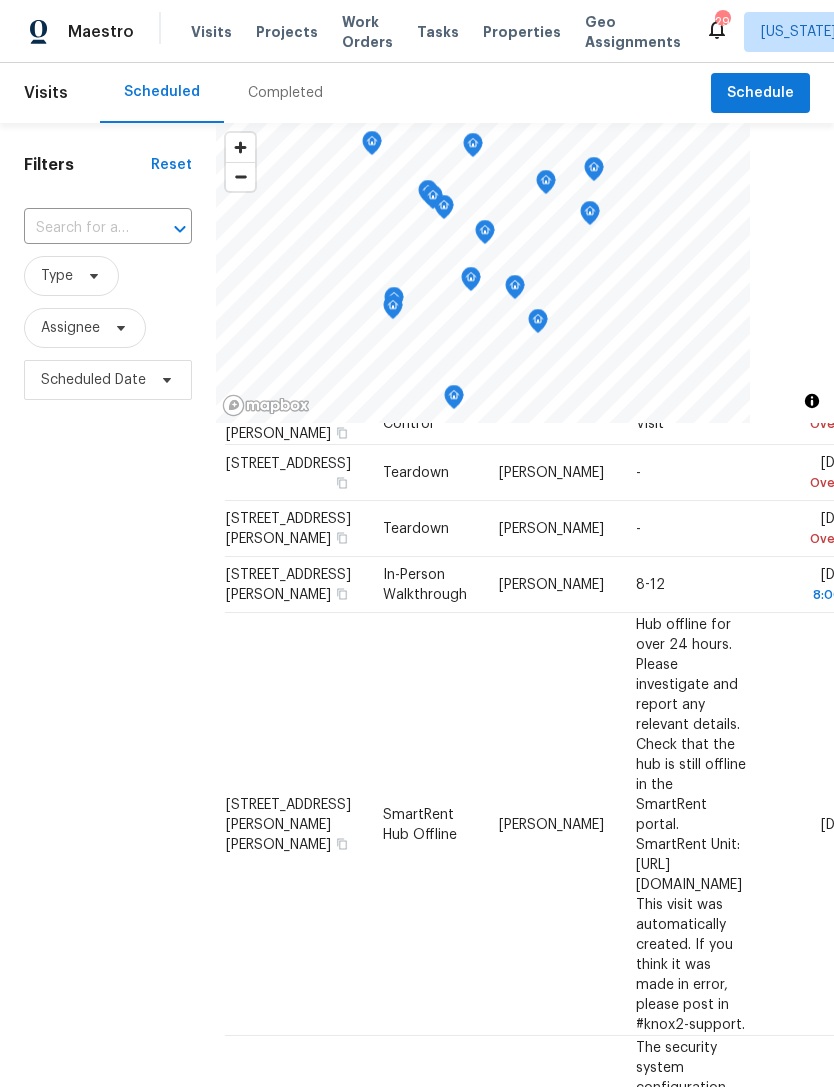 scroll, scrollTop: 1084, scrollLeft: 15, axis: both 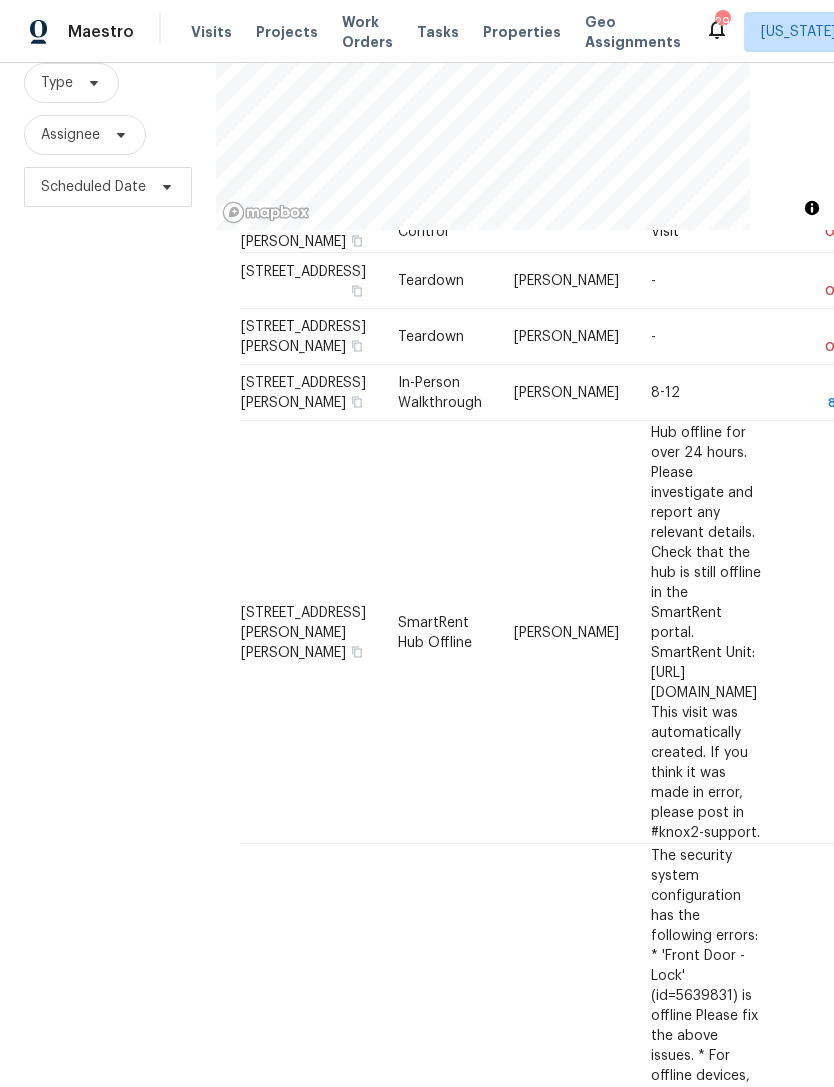 click 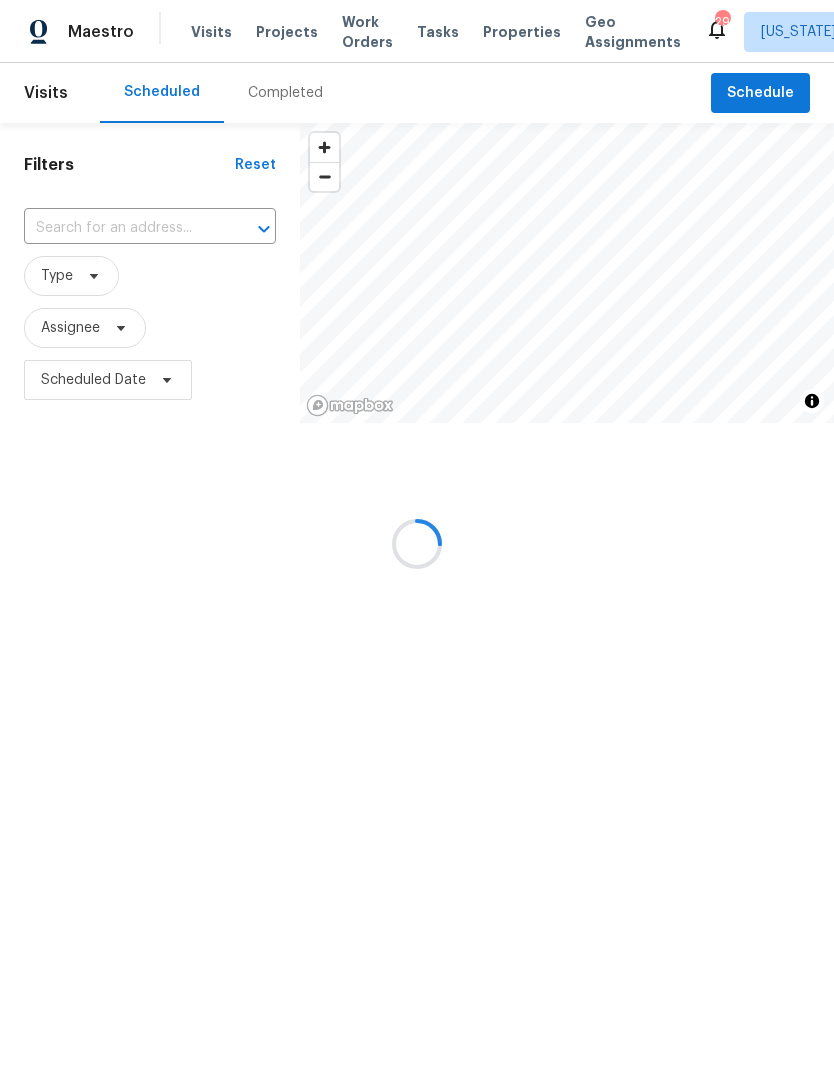 scroll, scrollTop: 0, scrollLeft: 0, axis: both 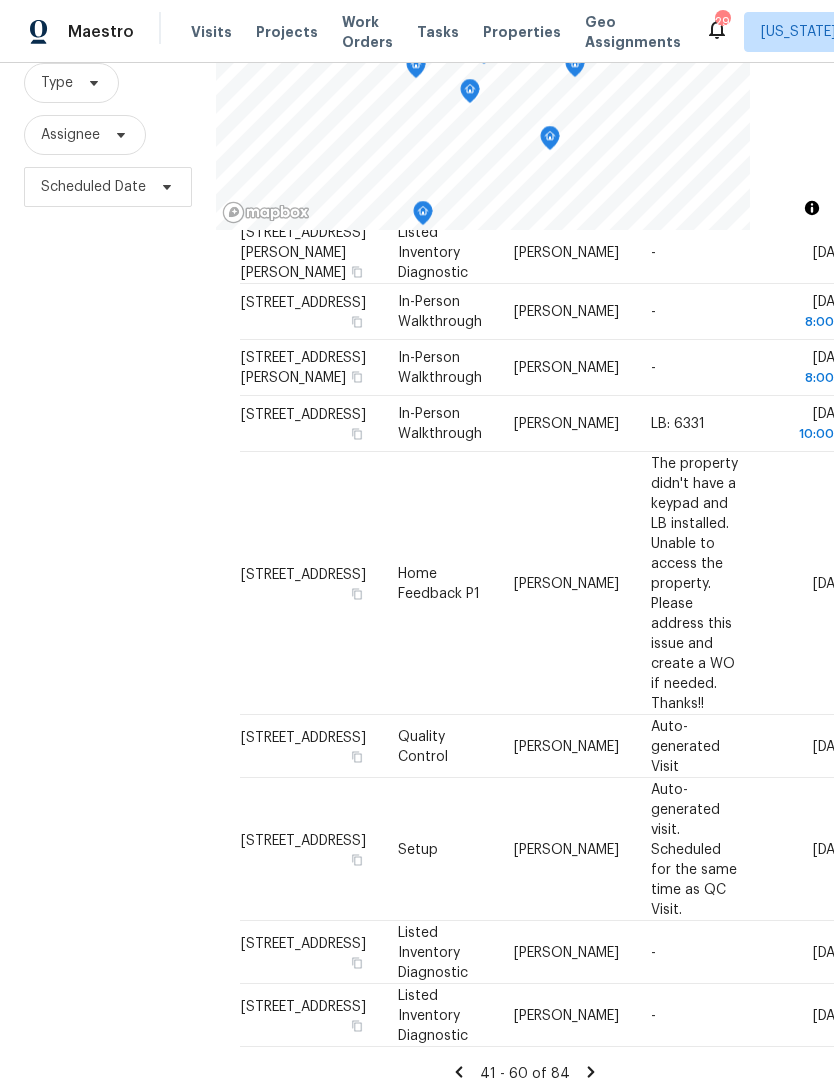 click 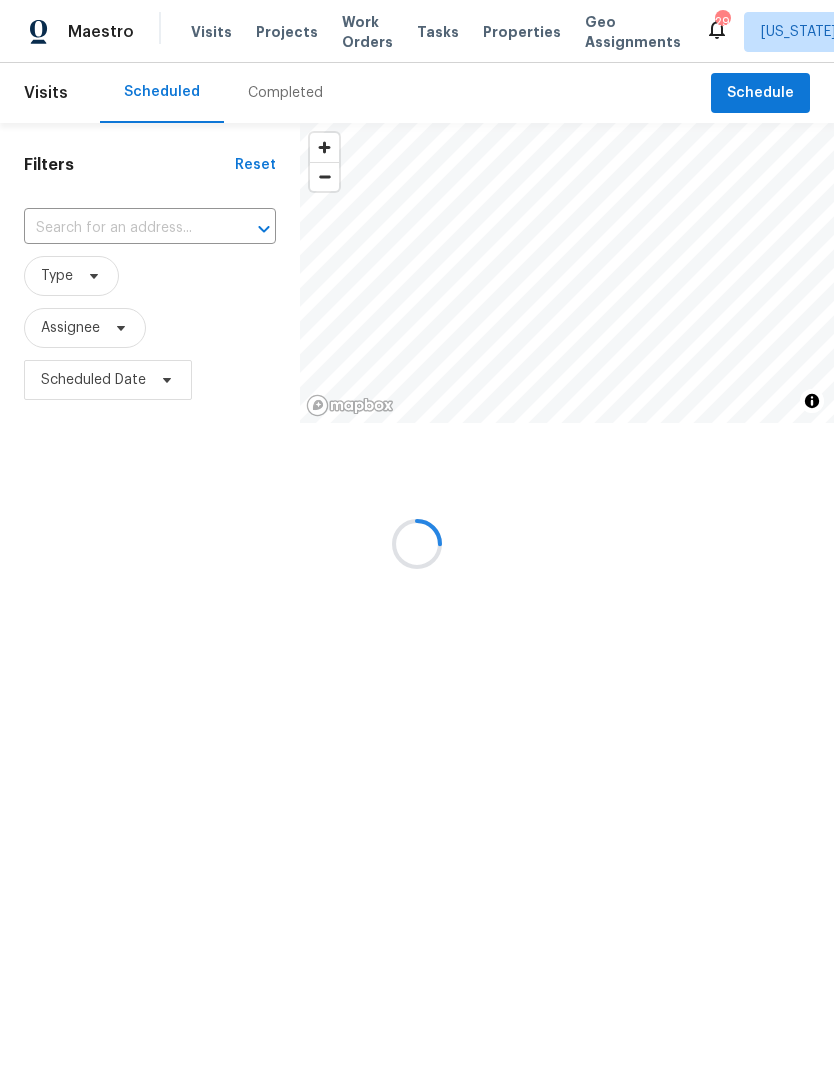 scroll, scrollTop: 0, scrollLeft: 0, axis: both 